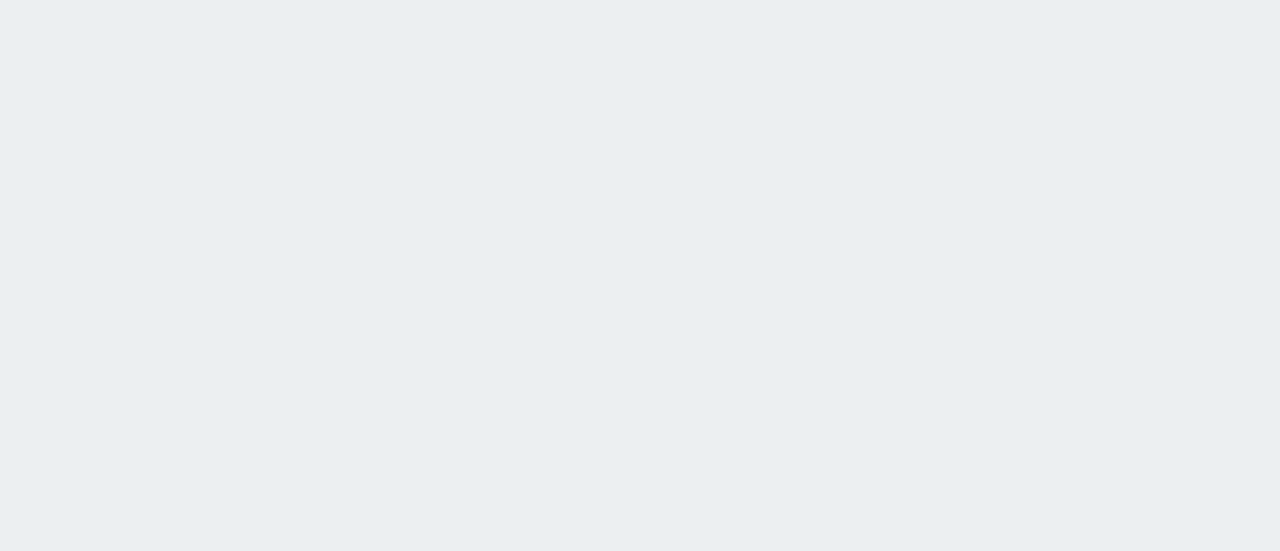 scroll, scrollTop: 0, scrollLeft: 0, axis: both 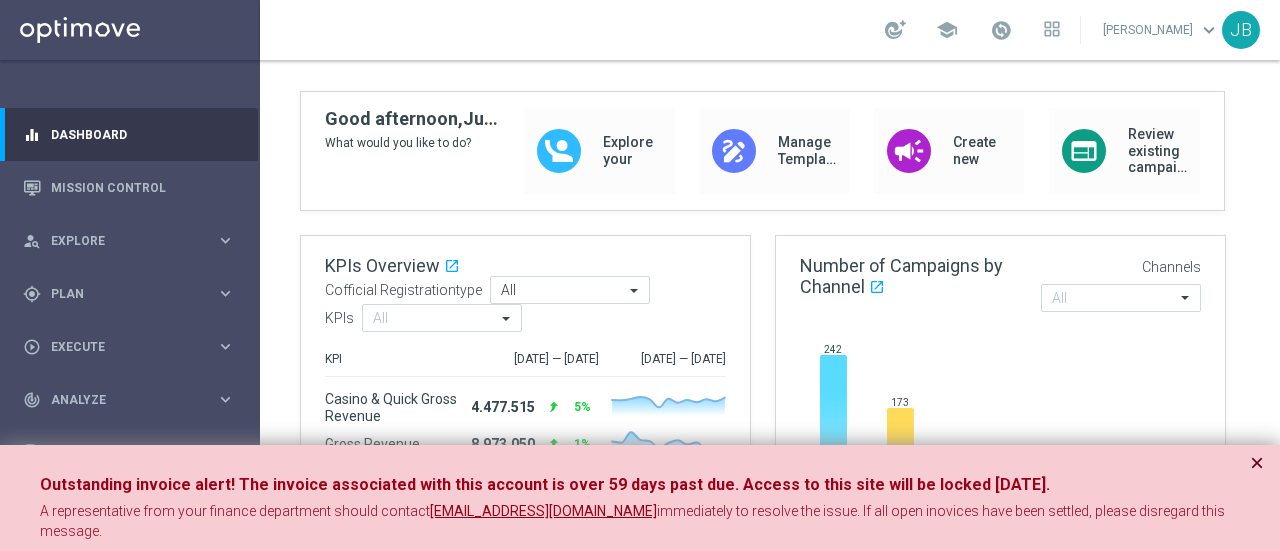 click on "×" at bounding box center [1257, 463] 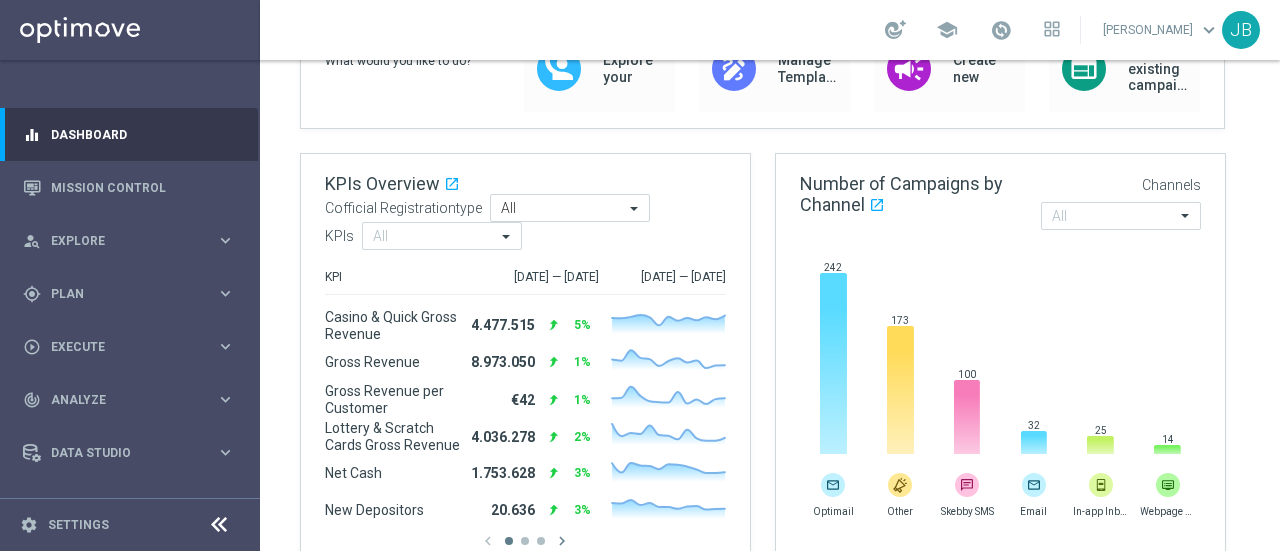scroll, scrollTop: 227, scrollLeft: 0, axis: vertical 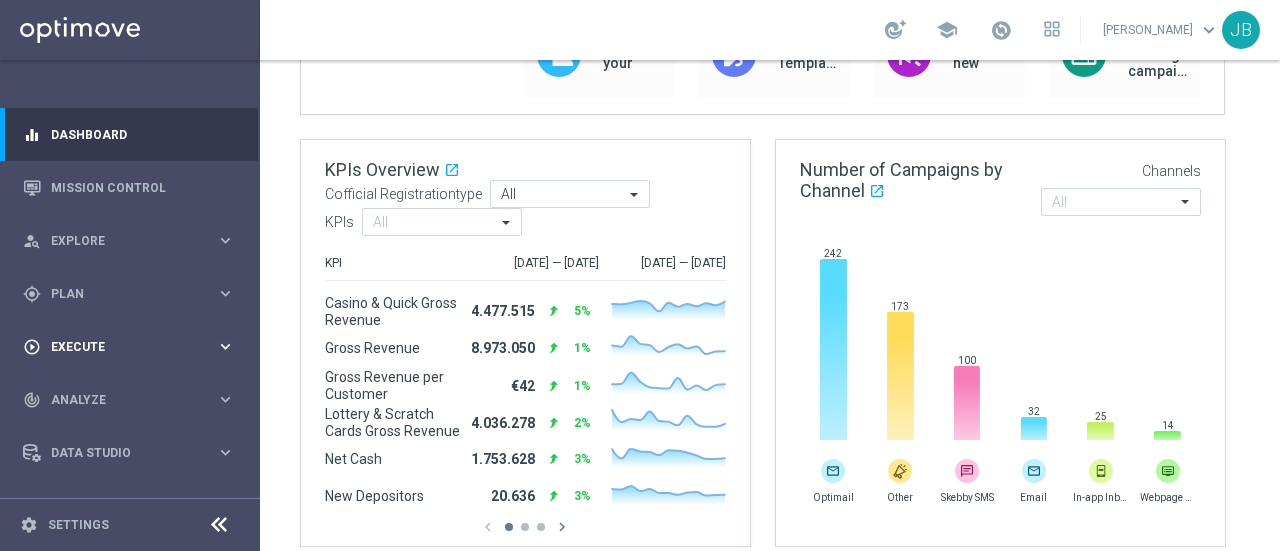 click on "Execute" at bounding box center (133, 347) 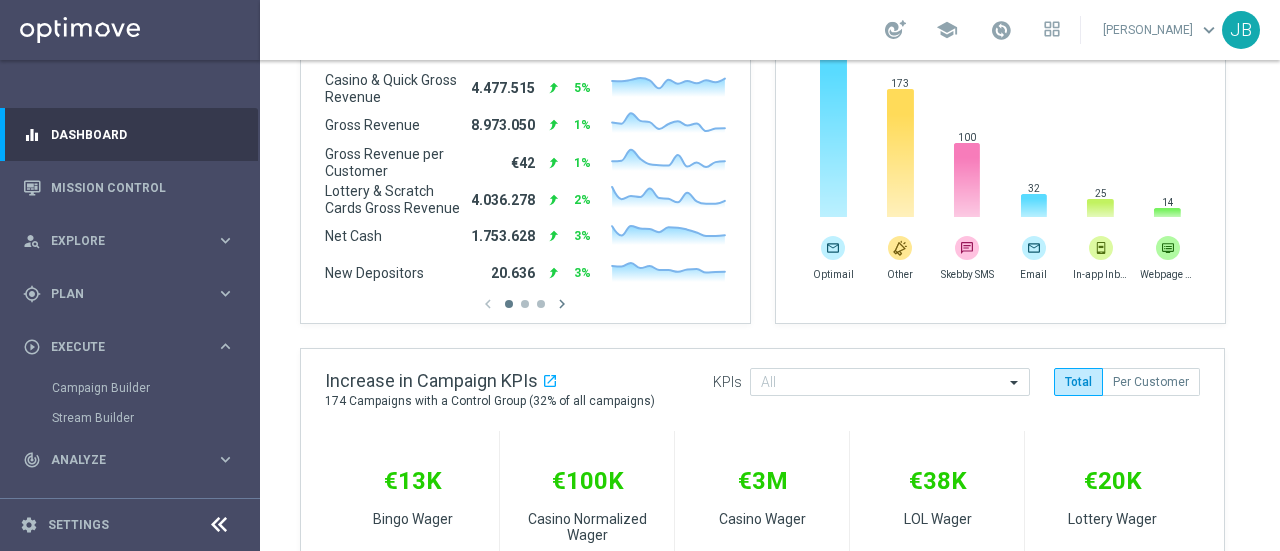 scroll, scrollTop: 461, scrollLeft: 0, axis: vertical 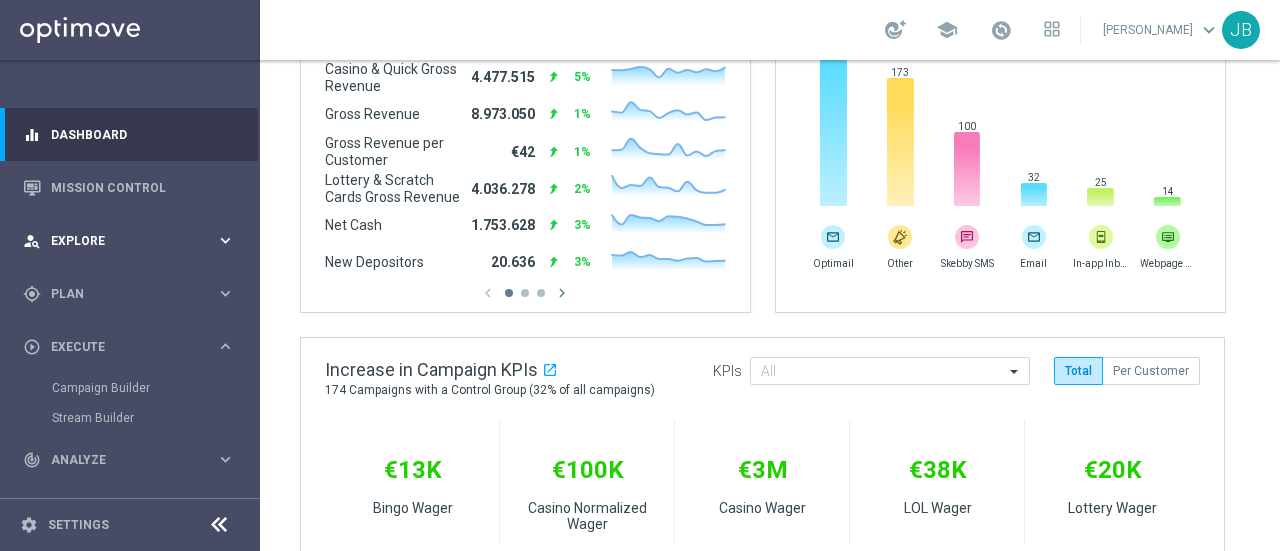 click on "keyboard_arrow_right" at bounding box center [225, 240] 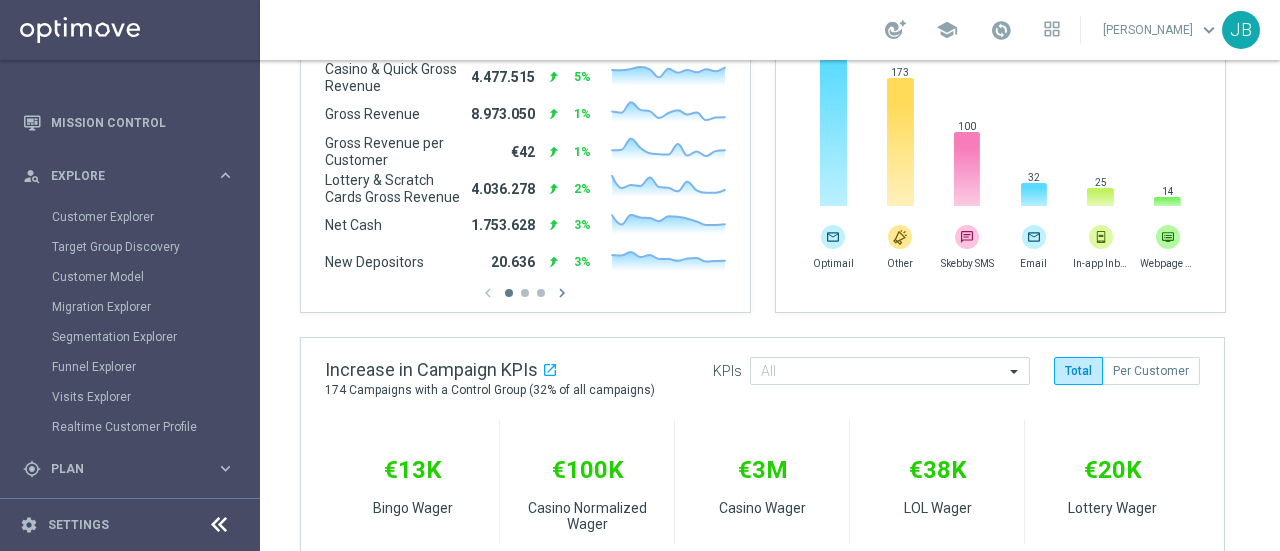 scroll, scrollTop: 75, scrollLeft: 0, axis: vertical 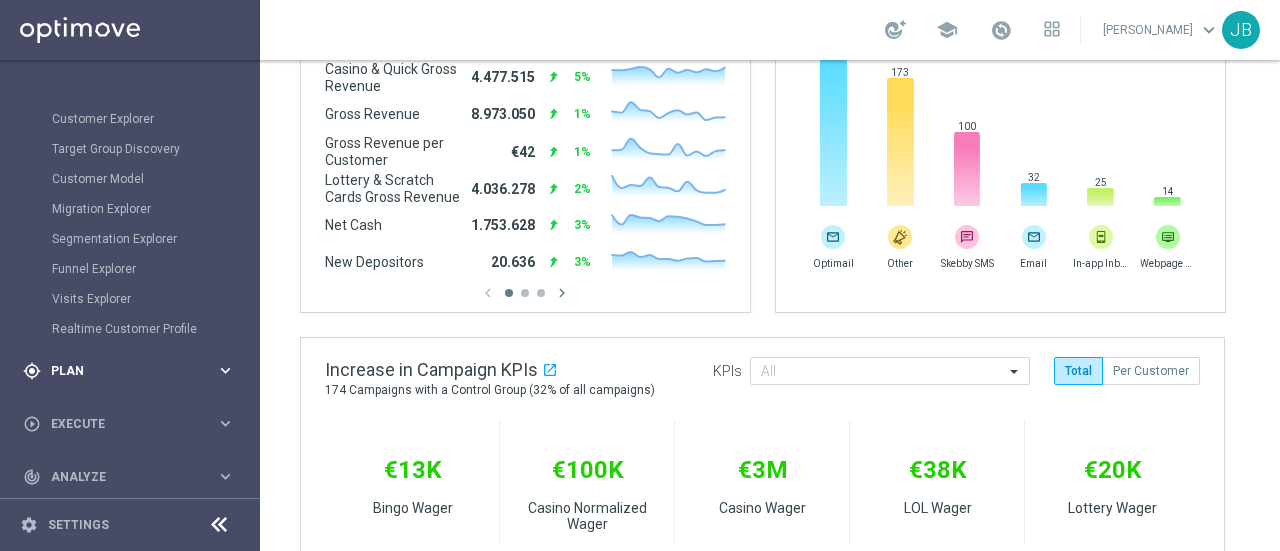 click on "keyboard_arrow_right" at bounding box center (225, 370) 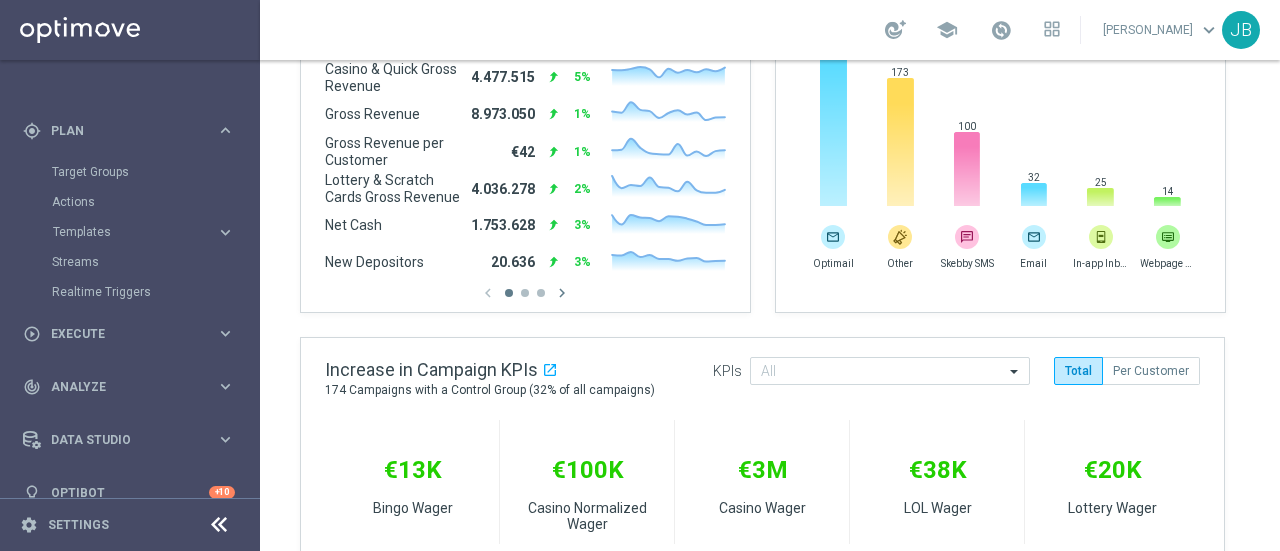 drag, startPoint x: 258, startPoint y: 351, endPoint x: 259, endPoint y: 369, distance: 18.027756 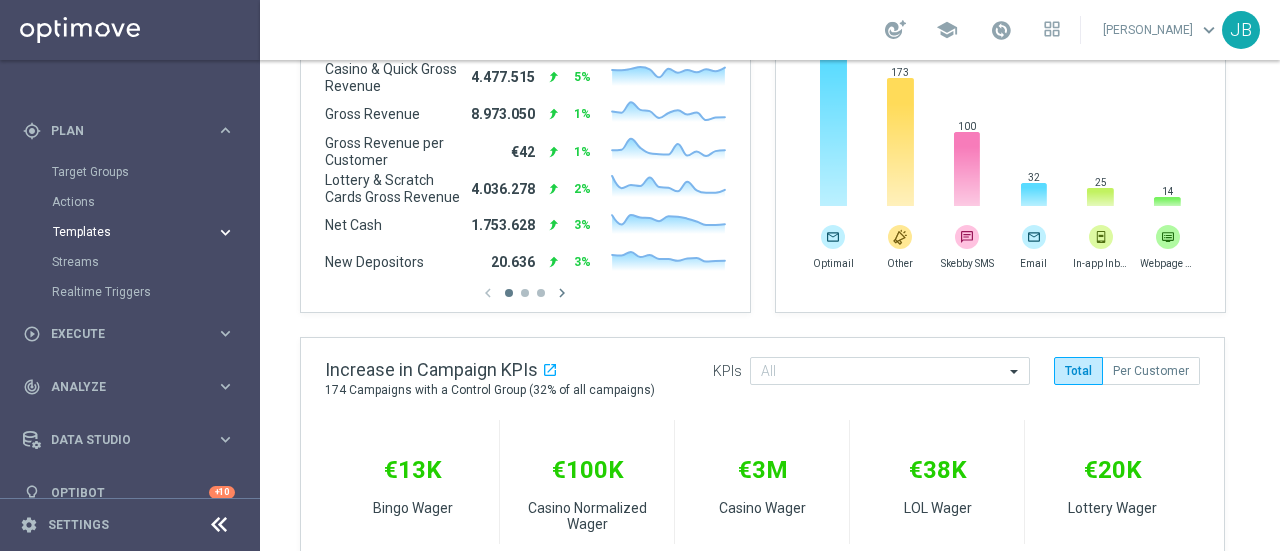 click on "Templates" at bounding box center [124, 232] 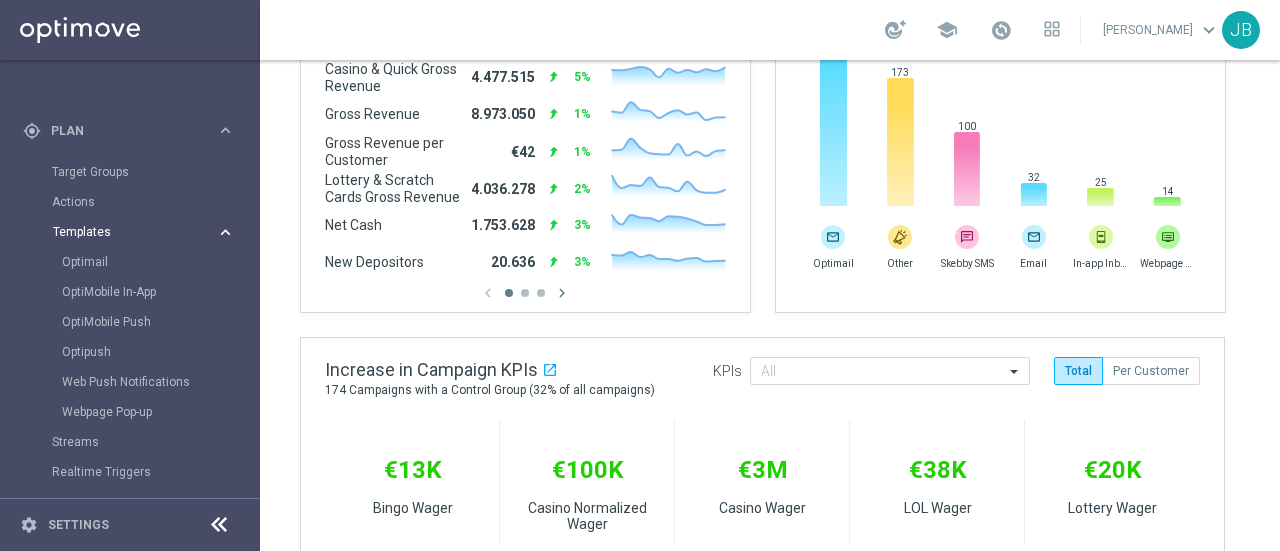type 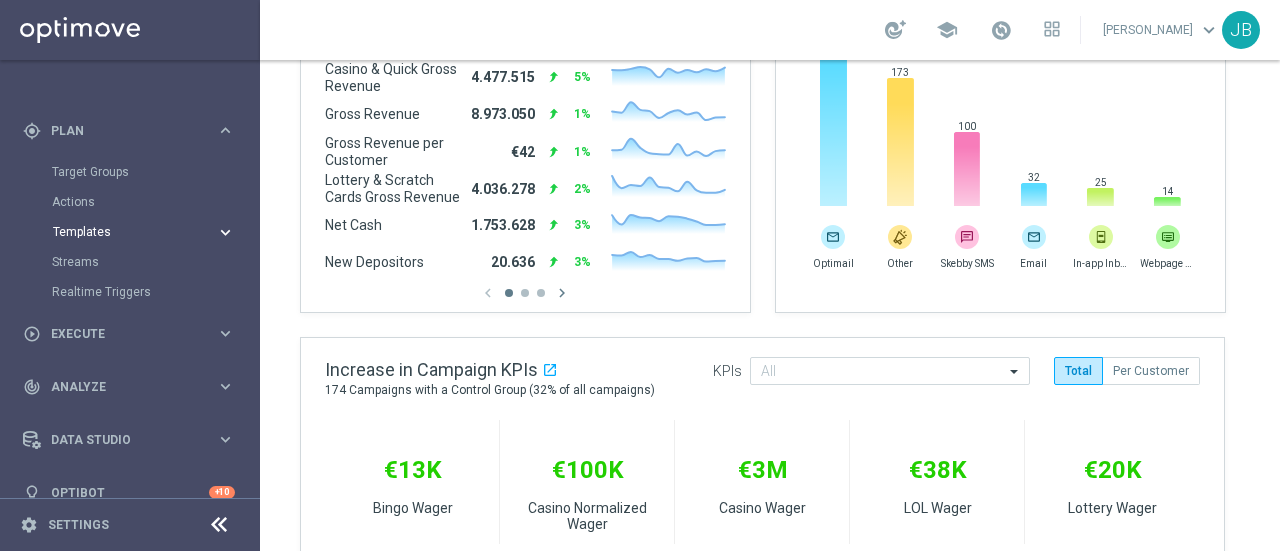 click on "Templates" at bounding box center [124, 232] 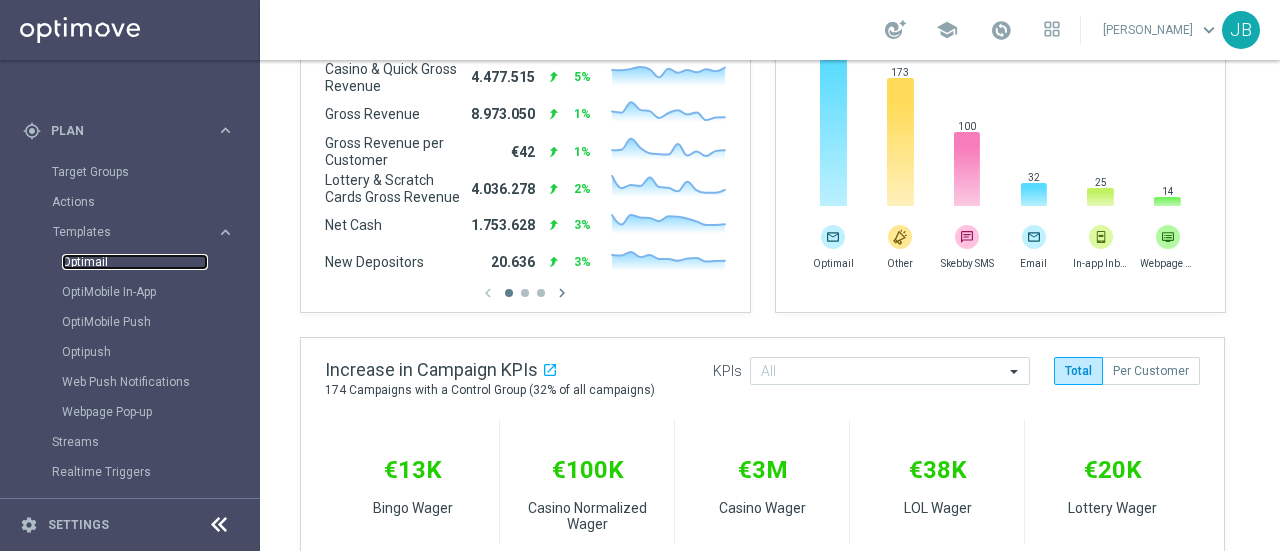 click on "Optimail" at bounding box center (135, 262) 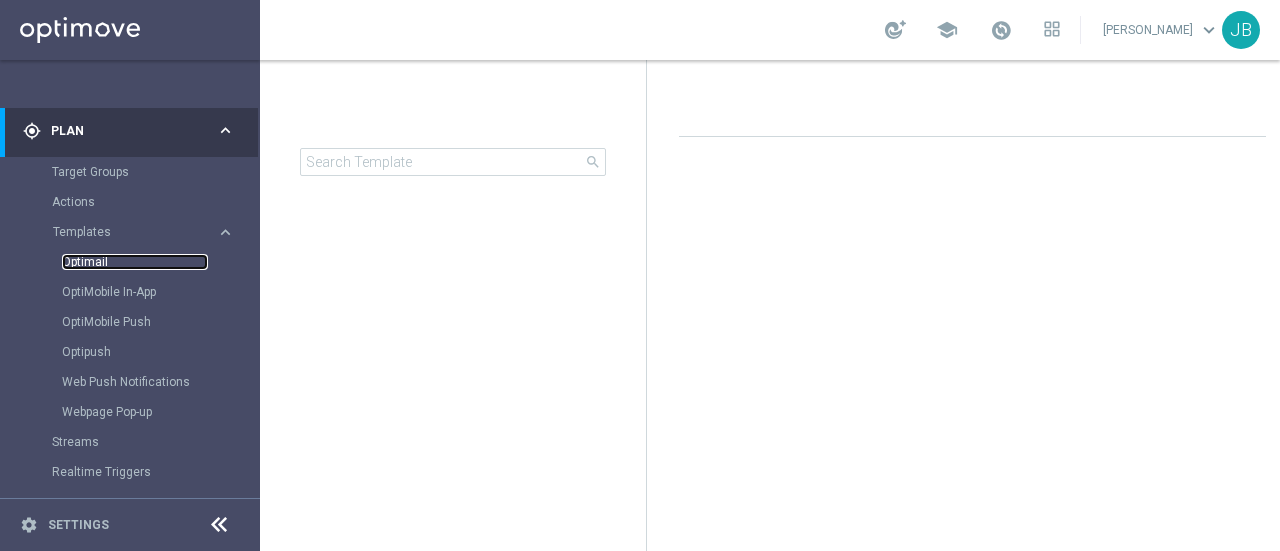scroll, scrollTop: 0, scrollLeft: 0, axis: both 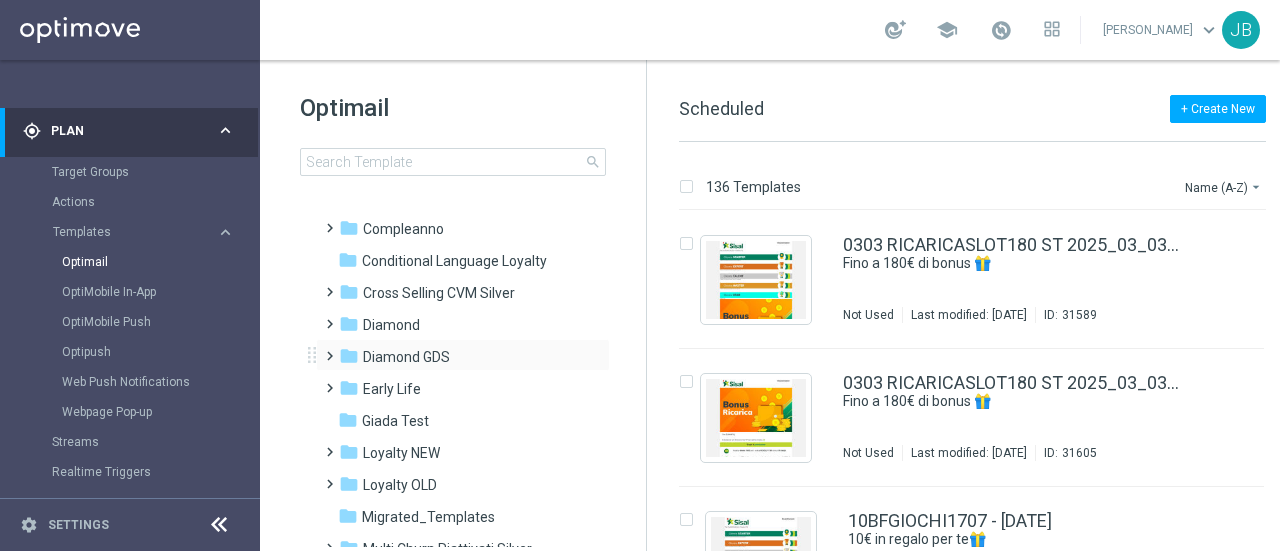 click at bounding box center (325, 347) 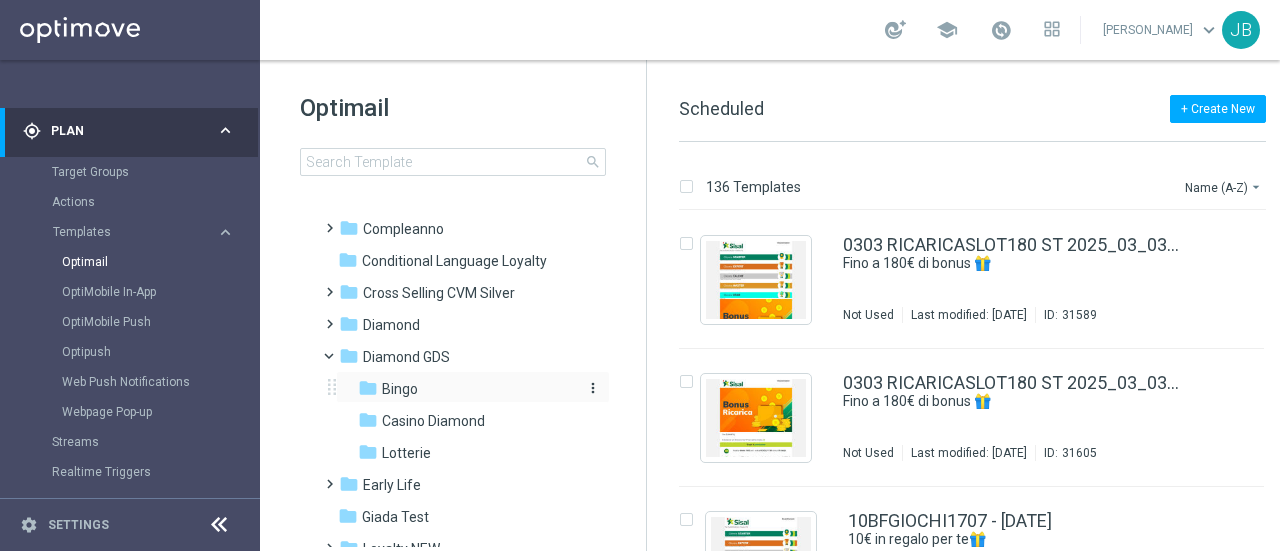 click on "Bingo" at bounding box center (400, 389) 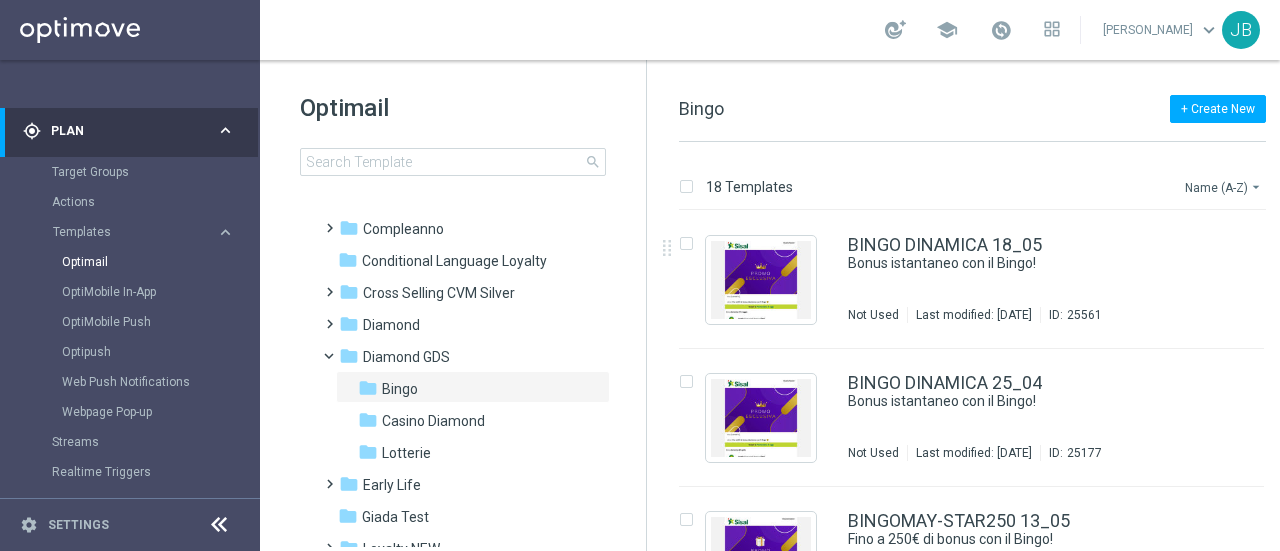 click on "Name (A-Z)
arrow_drop_down" 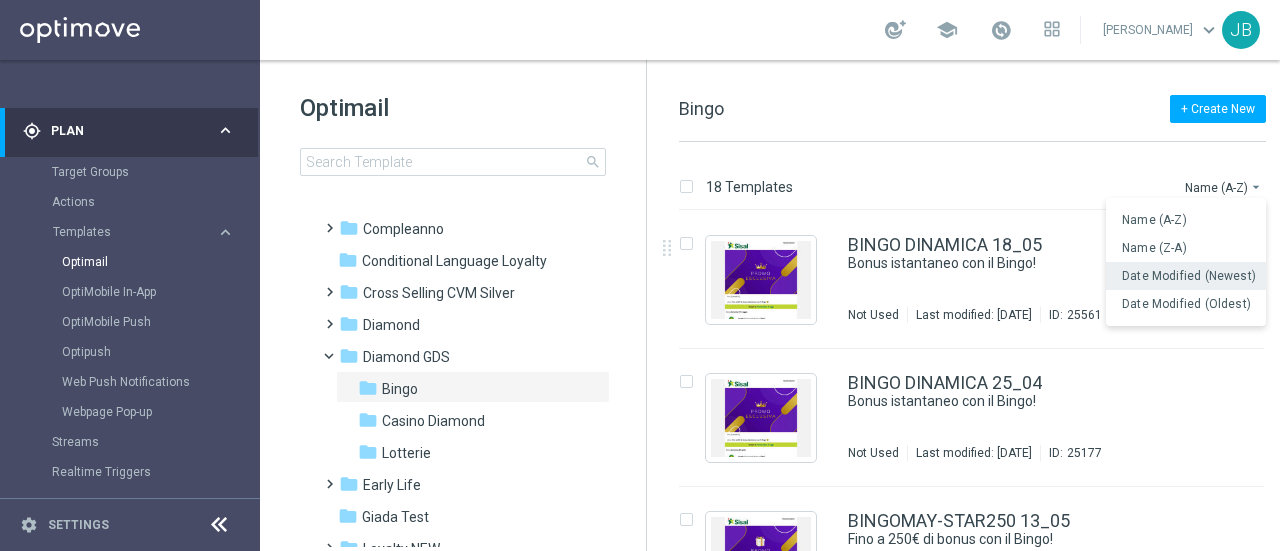 click on "Date Modified (Newest)" at bounding box center (1189, 276) 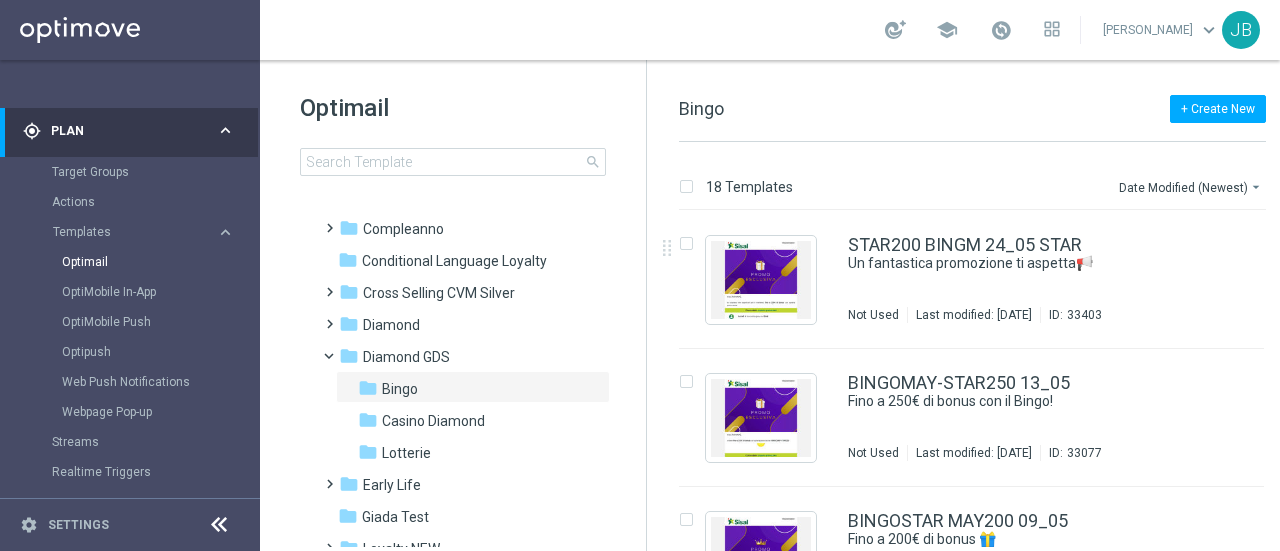 drag, startPoint x: 810, startPoint y: 285, endPoint x: 958, endPoint y: 189, distance: 176.40862 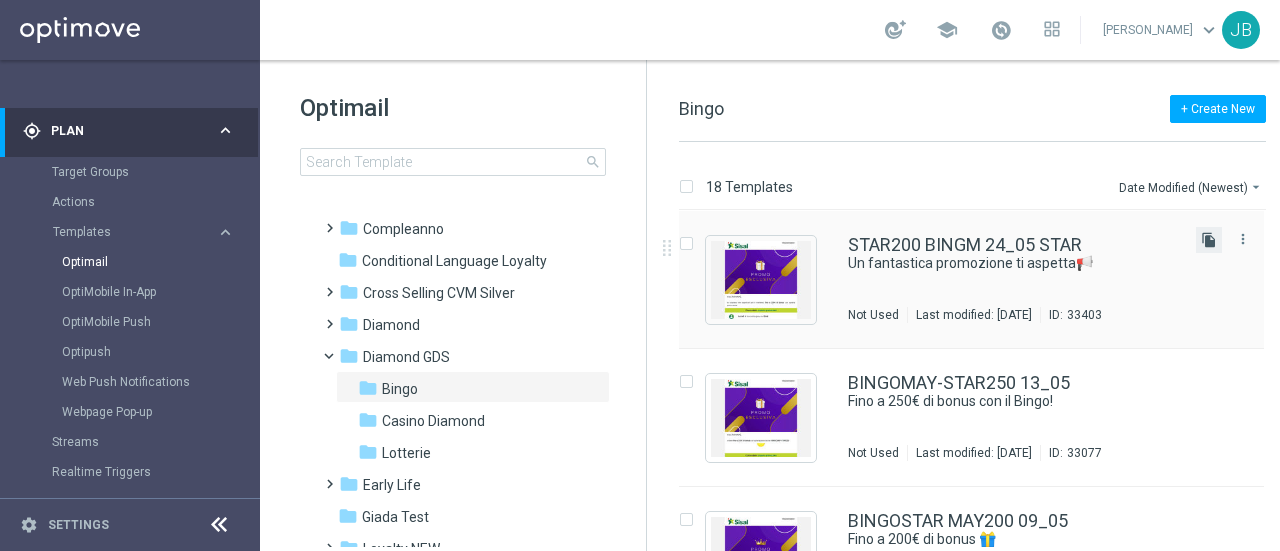 click on "file_copy" at bounding box center [1209, 240] 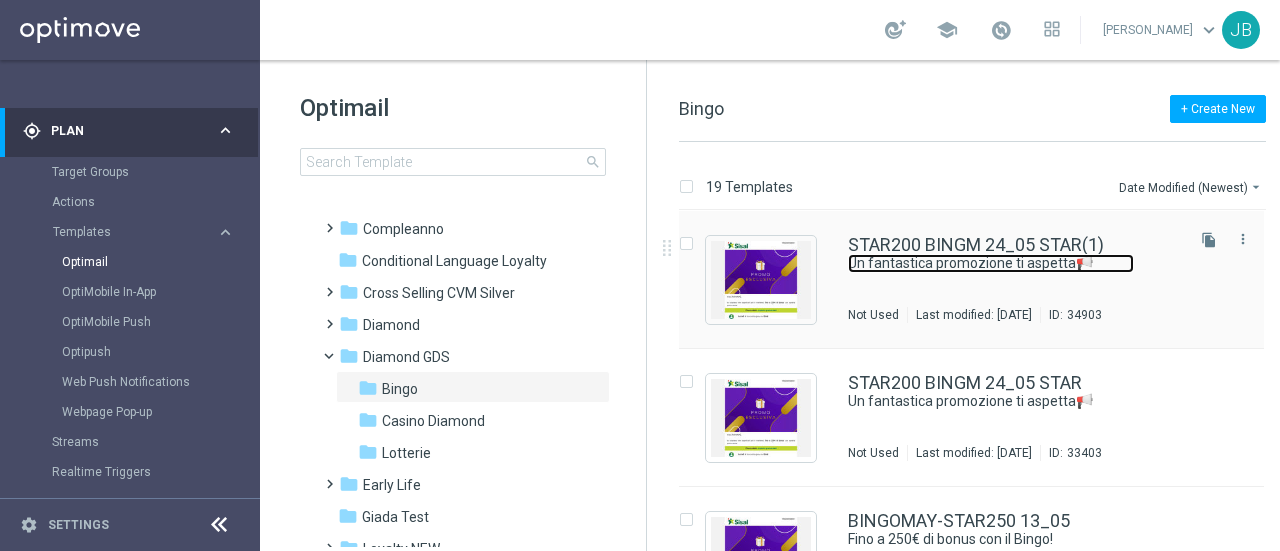click on "Un fantastica promozione ti aspetta📢​" at bounding box center (991, 263) 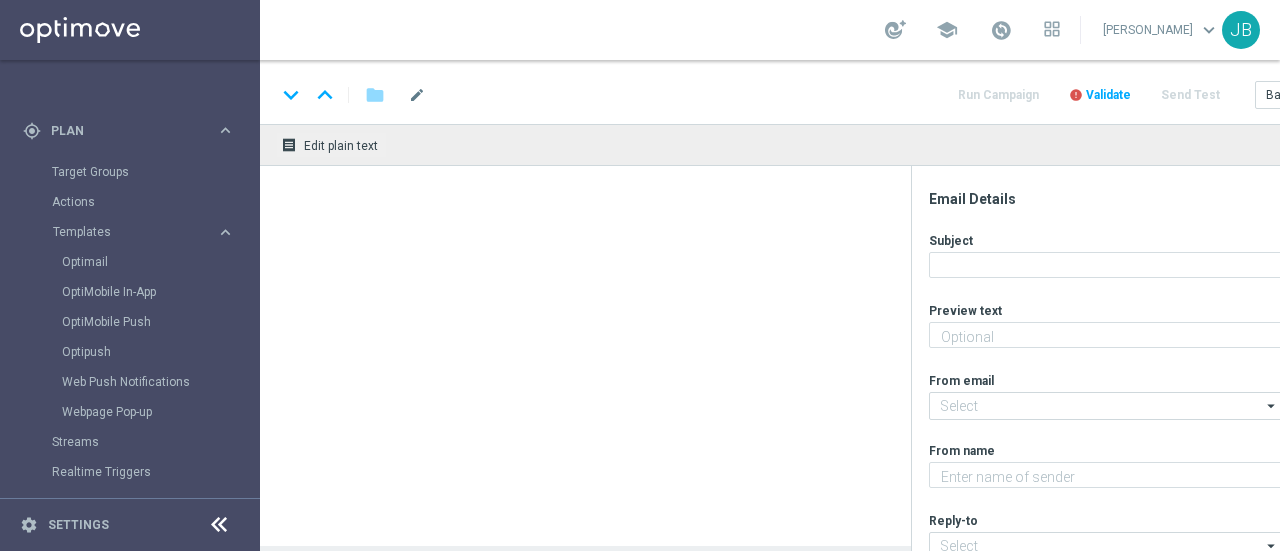 type on "Fino a 200€ di bonus per te!" 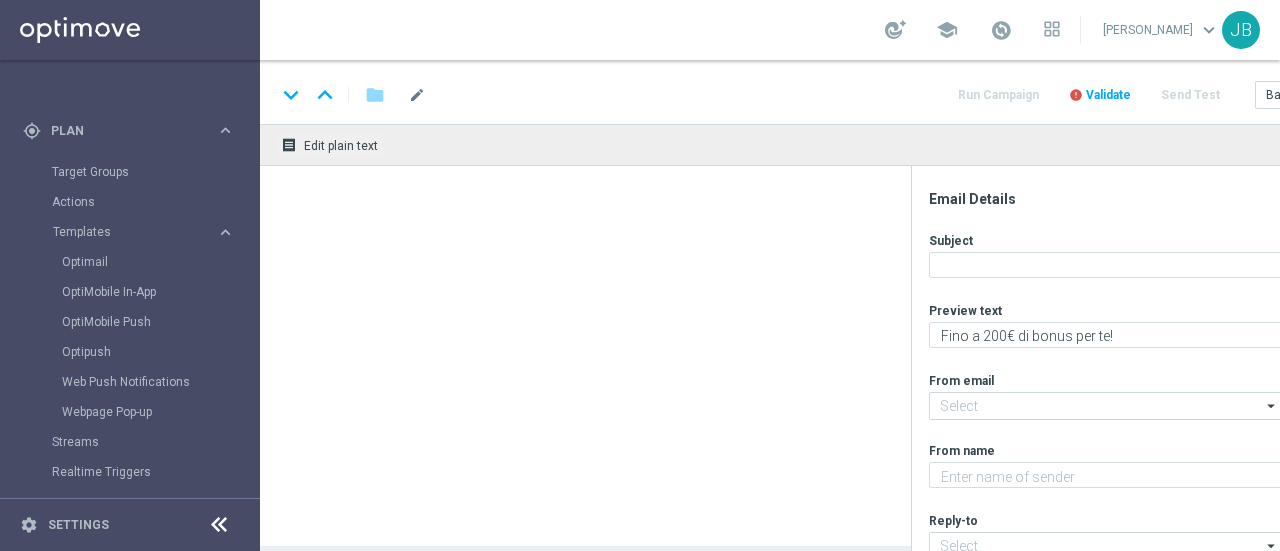 type on "Sisal Vip" 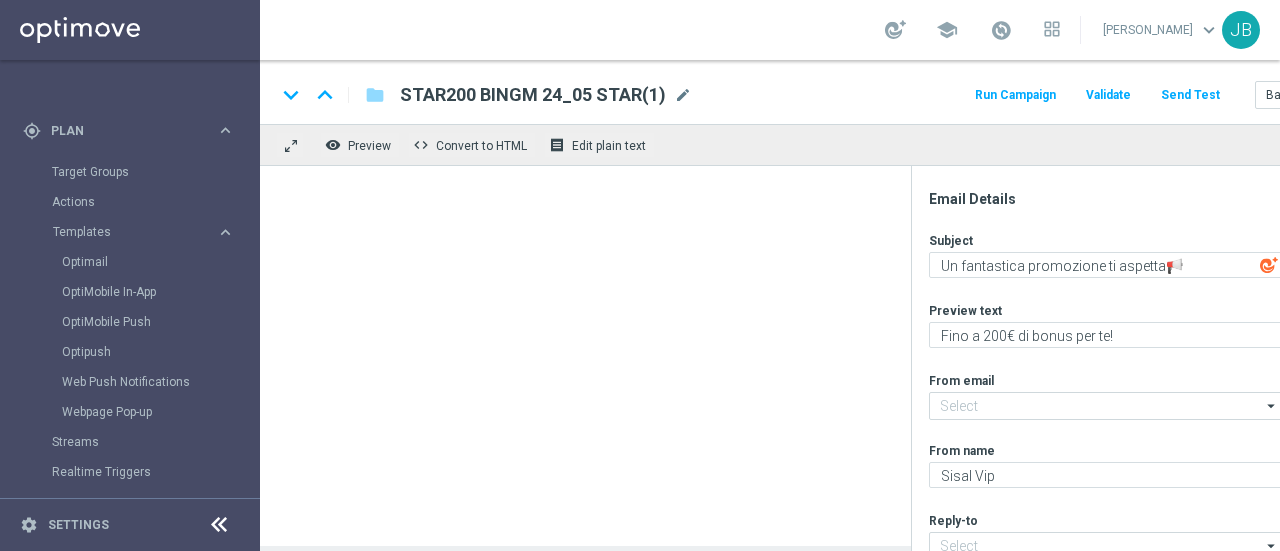 type on "[EMAIL_ADDRESS][DOMAIN_NAME]" 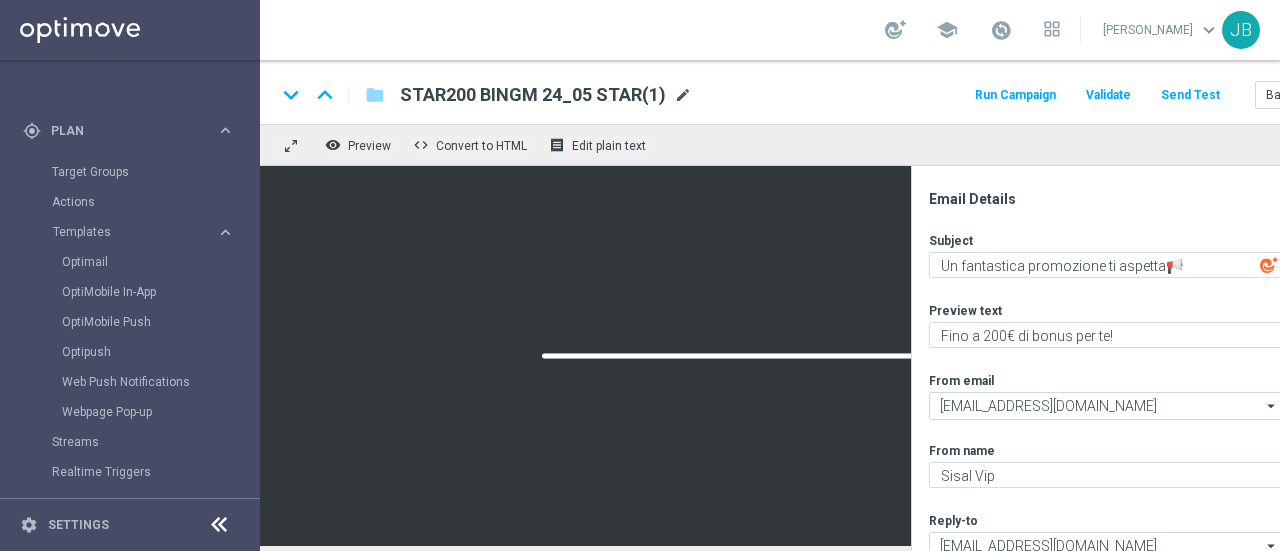 click on "mode_edit" 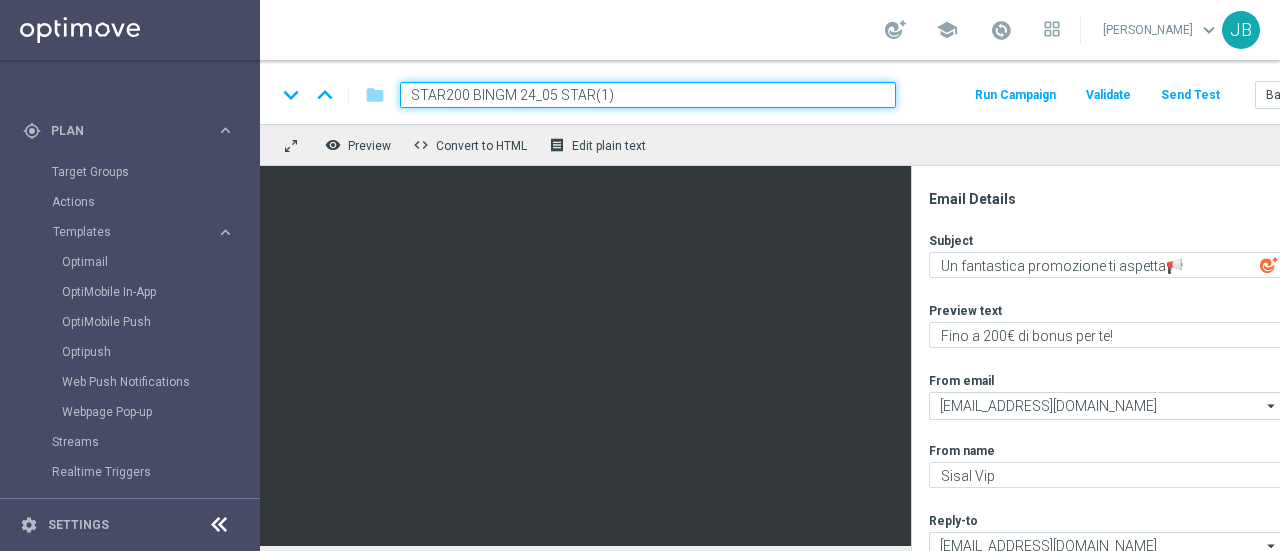 drag, startPoint x: 632, startPoint y: 97, endPoint x: 392, endPoint y: 109, distance: 240.29982 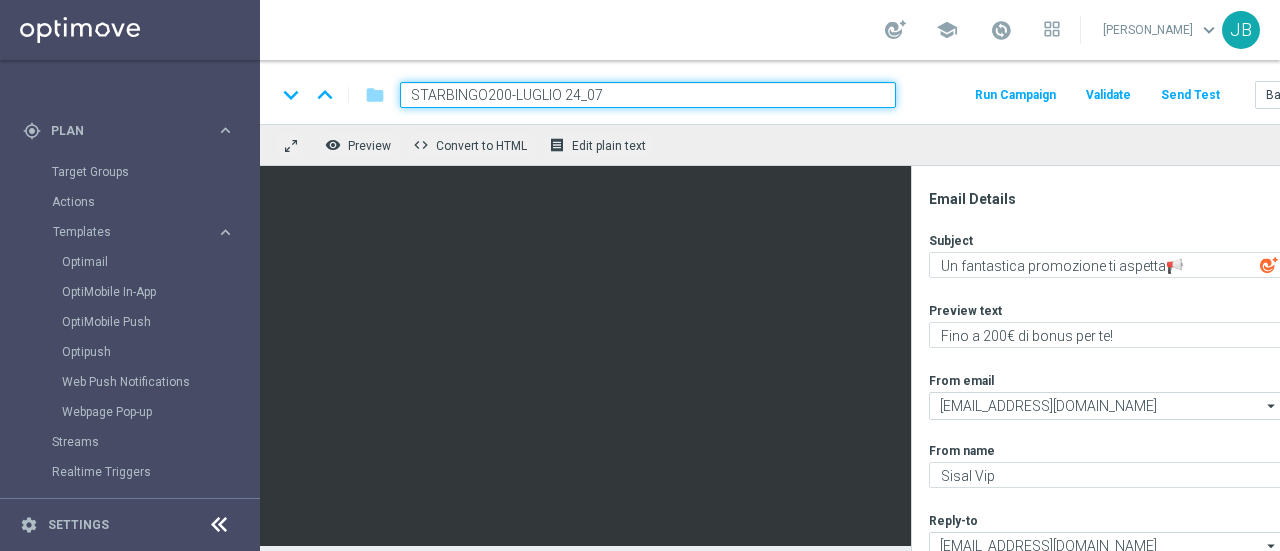 type on "STARBINGO200-LUGLIO 24_07" 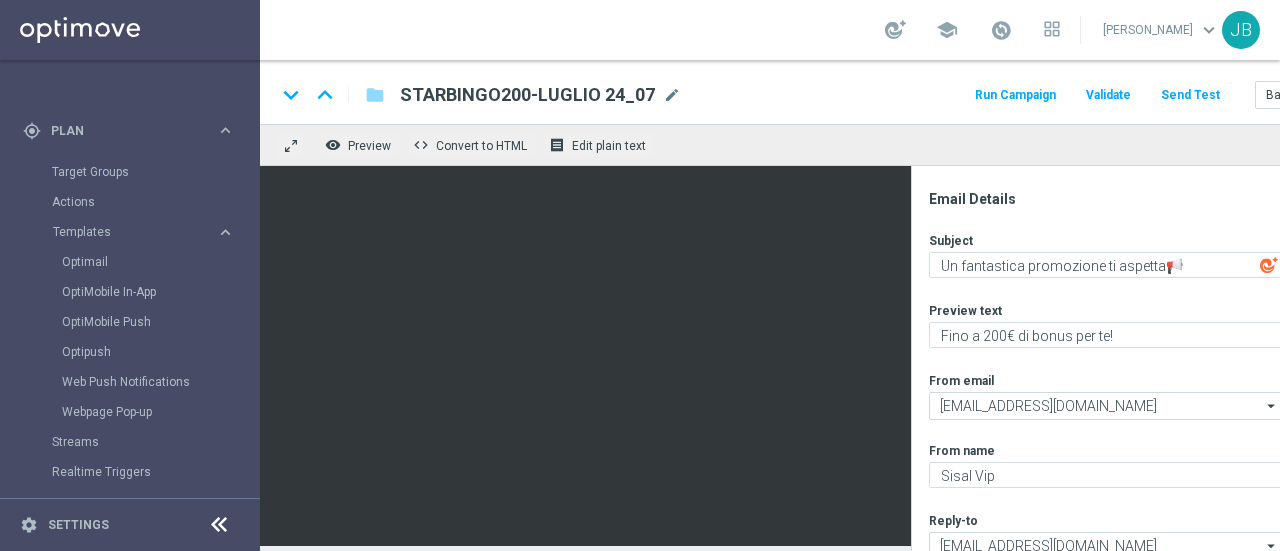 scroll, scrollTop: 15, scrollLeft: 0, axis: vertical 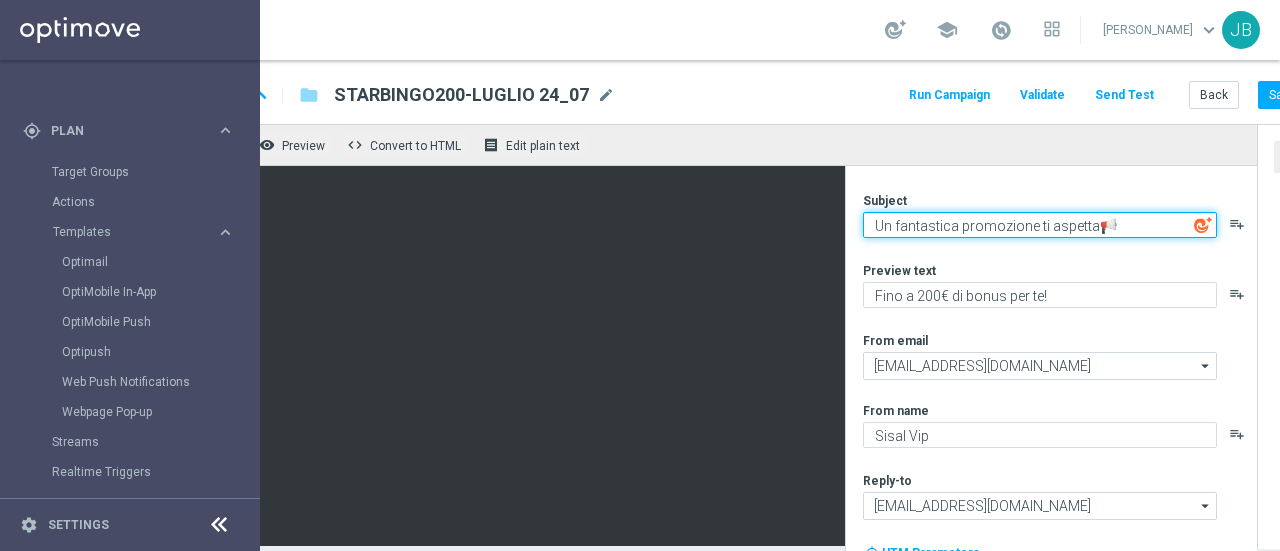 click on "Un fantastica promozione ti aspetta📢​" 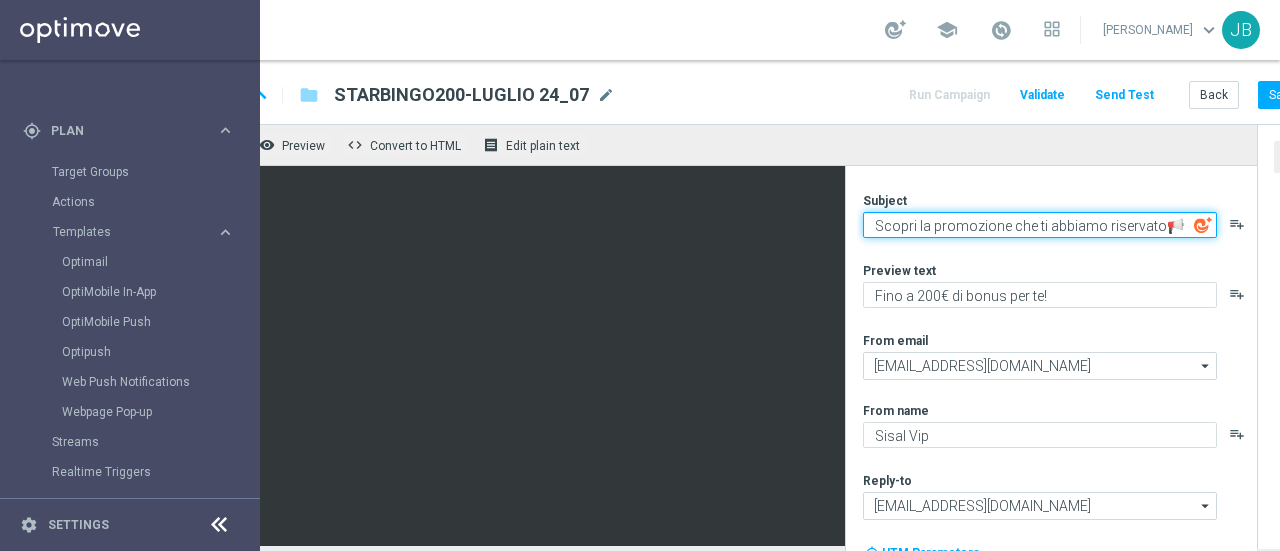 click on "Scopri la promozione che ti abbiamo riservato📢​" 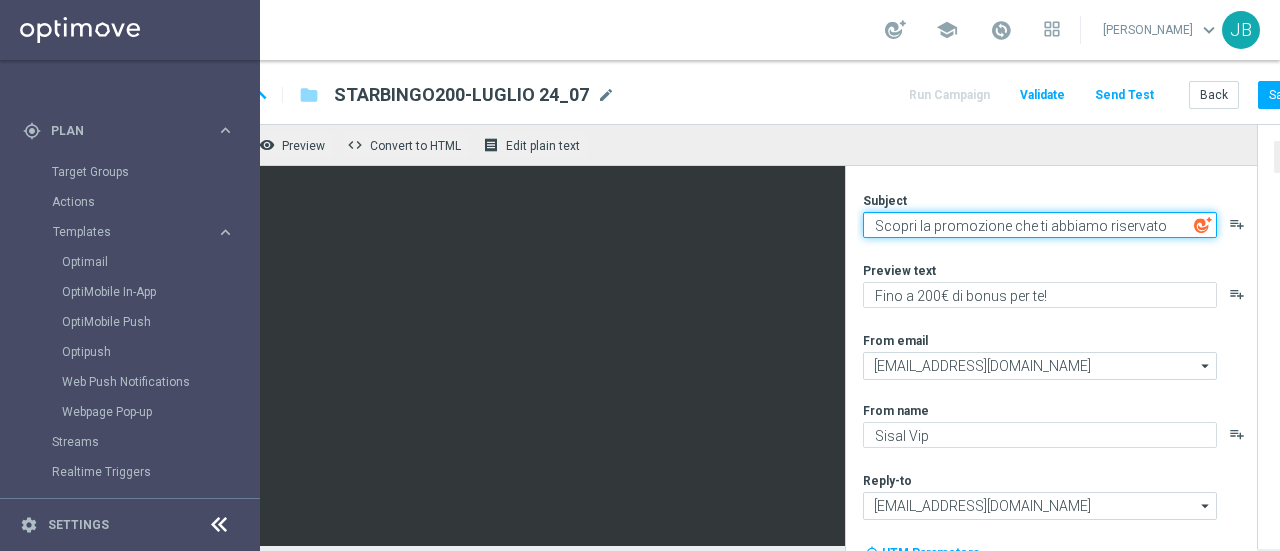 paste on "️" 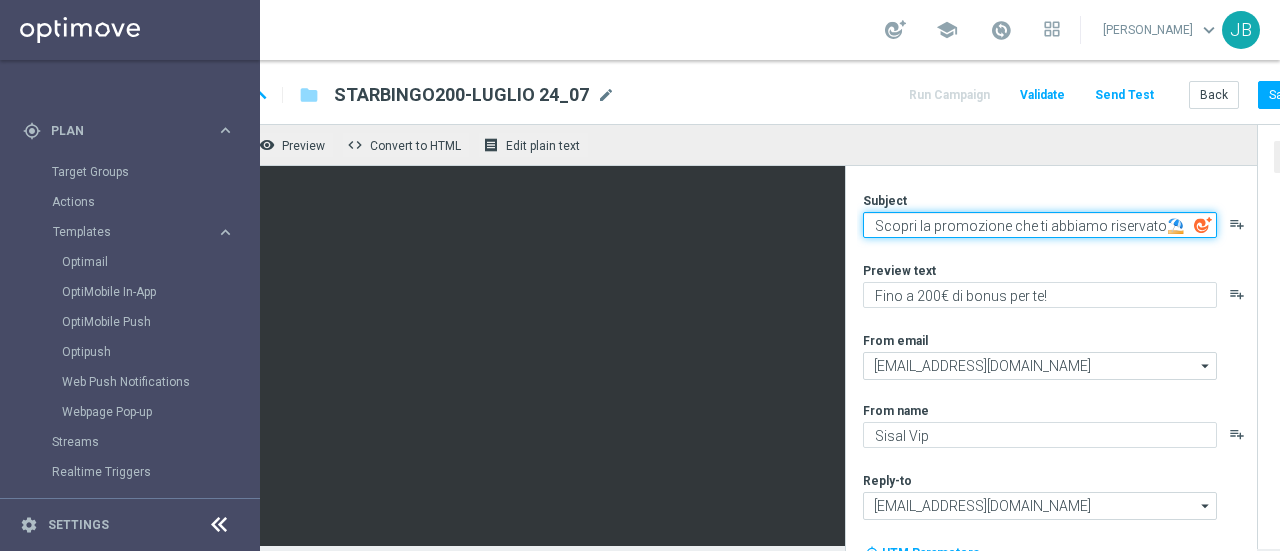 scroll, scrollTop: 15, scrollLeft: 0, axis: vertical 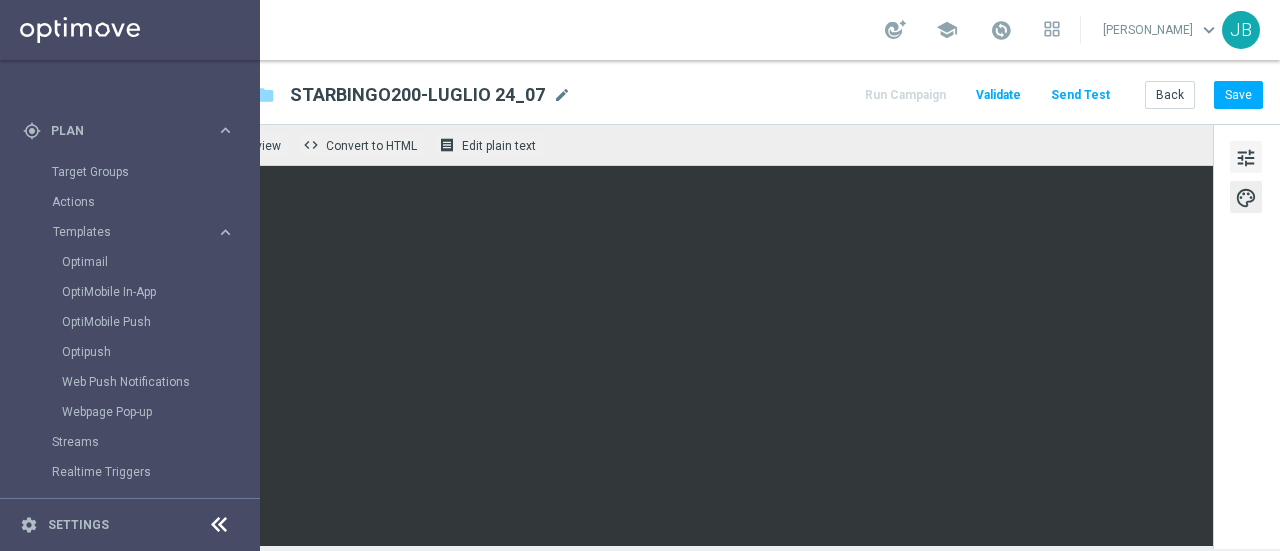 click on "tune" 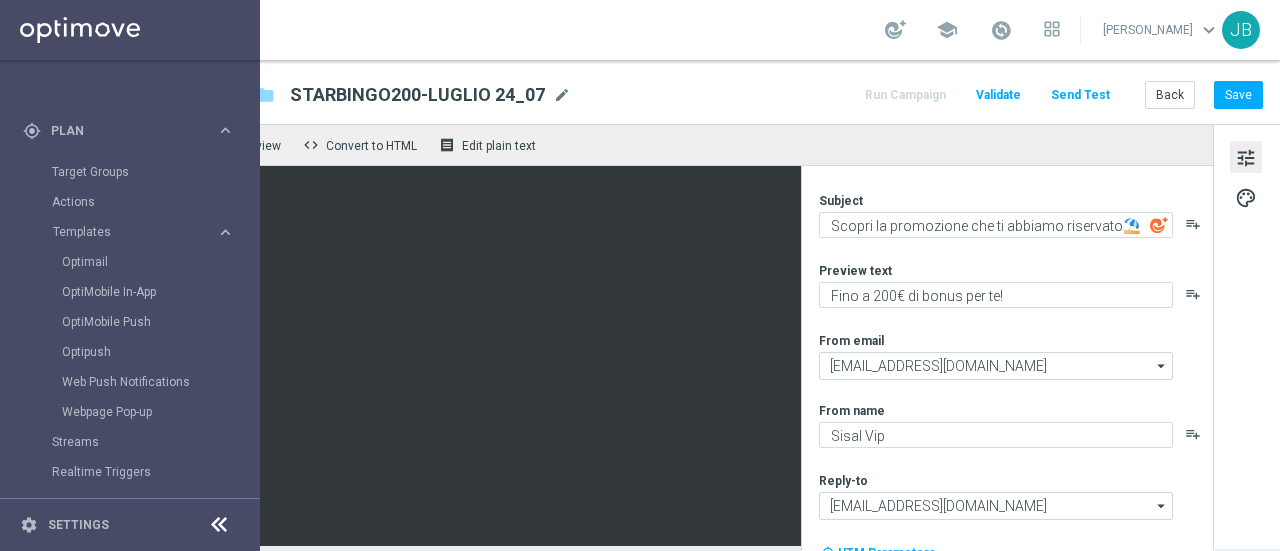 click on "tune
palette" 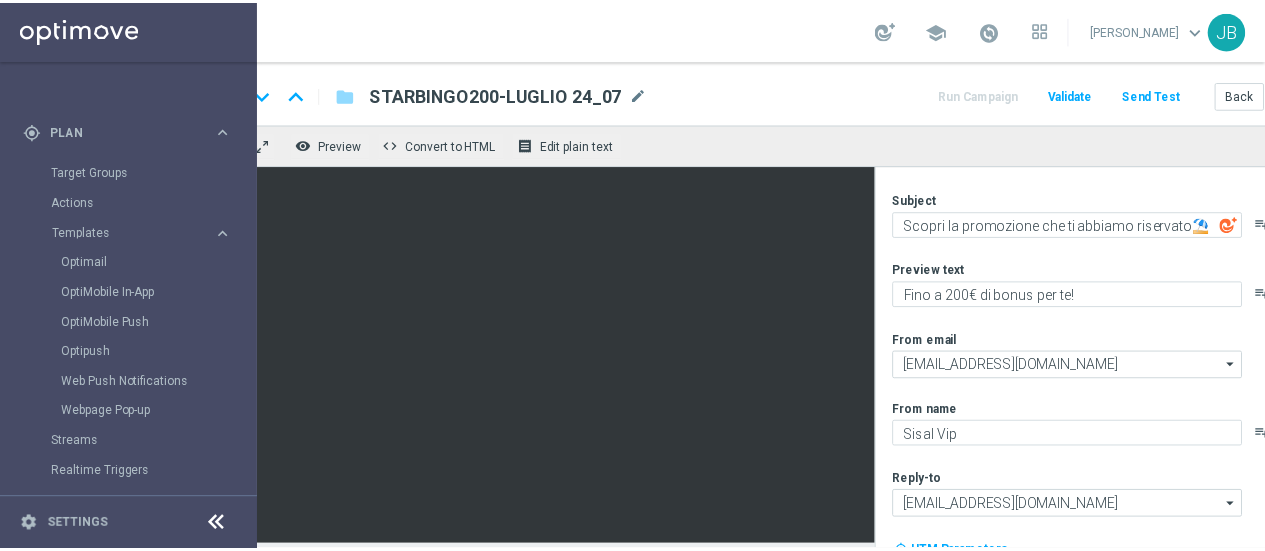 scroll, scrollTop: 15, scrollLeft: 0, axis: vertical 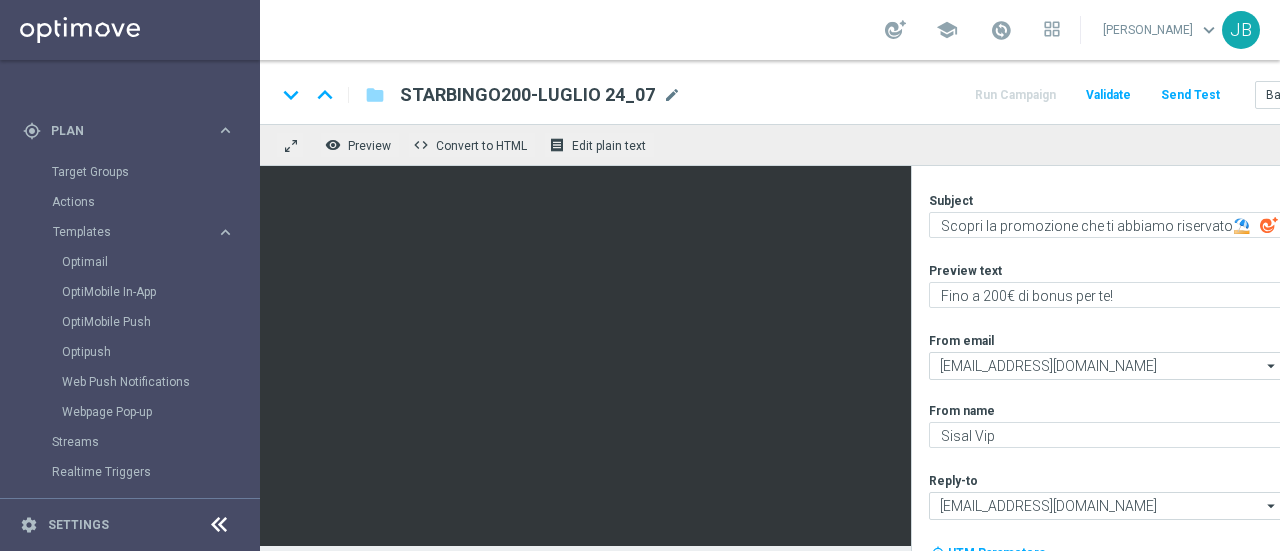 click on "keyboard_arrow_down
keyboard_arrow_up
folder
STARBINGO200-LUGLIO 24_07
STARBINGO200-LUGLIO 24_07
mode_edit
Run Campaign
Validate
Send Test
Back
Save" 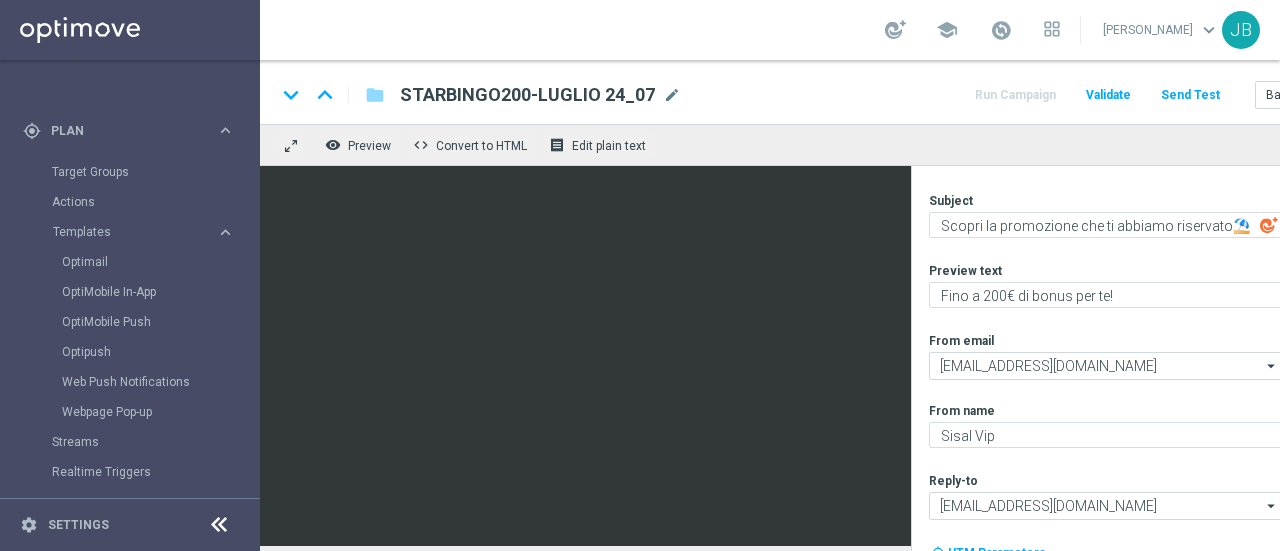 click at bounding box center (219, 525) 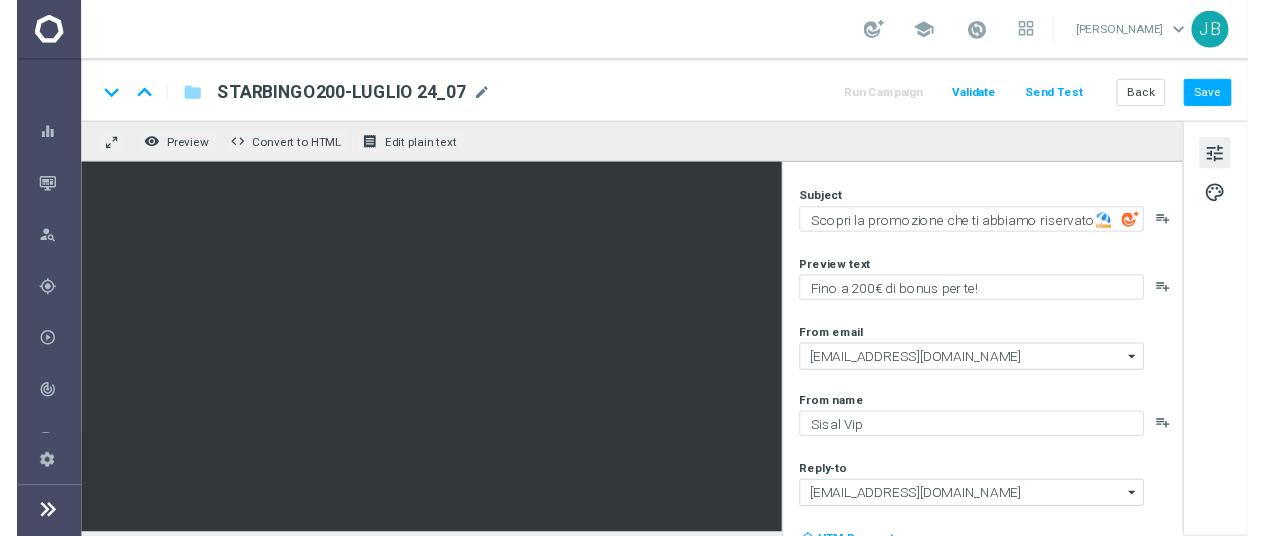 scroll, scrollTop: 0, scrollLeft: 0, axis: both 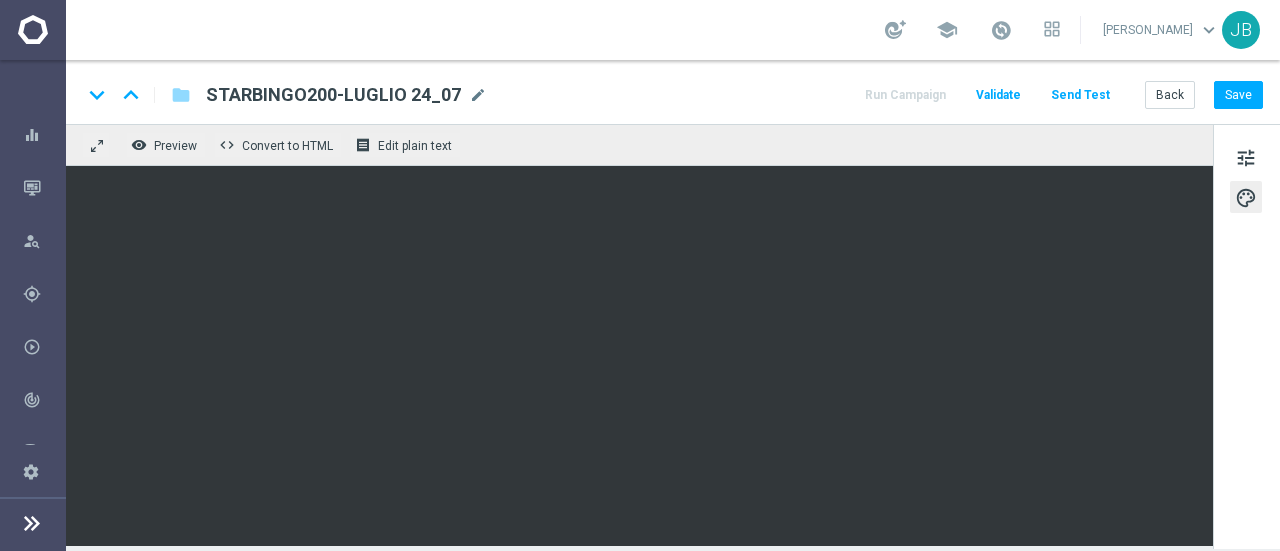 click on "tune
palette" 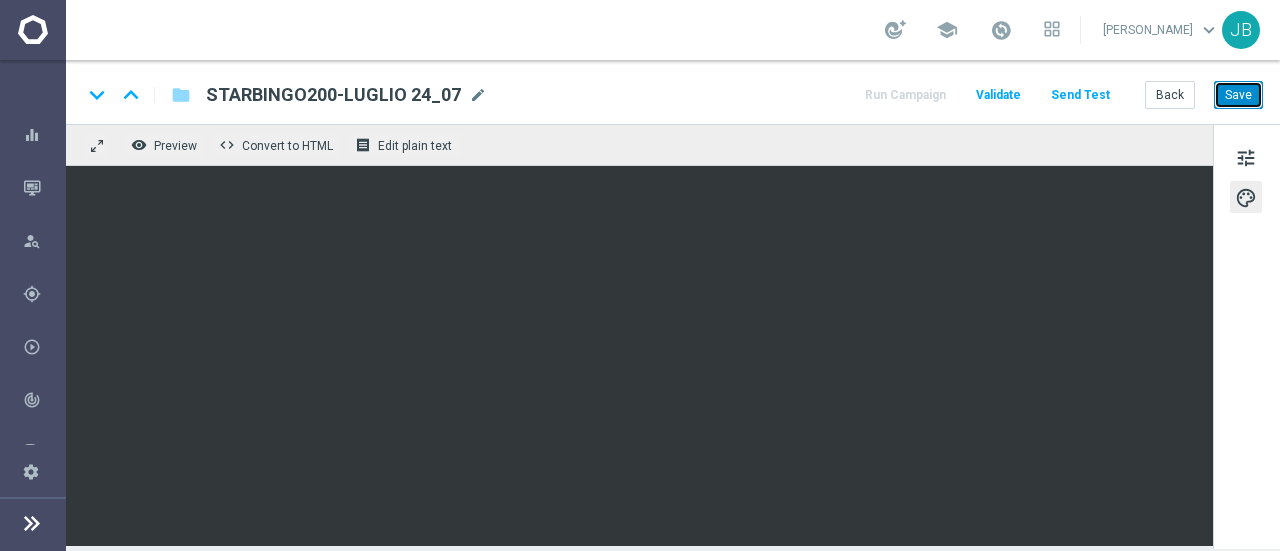 click on "Save" at bounding box center [1238, 95] 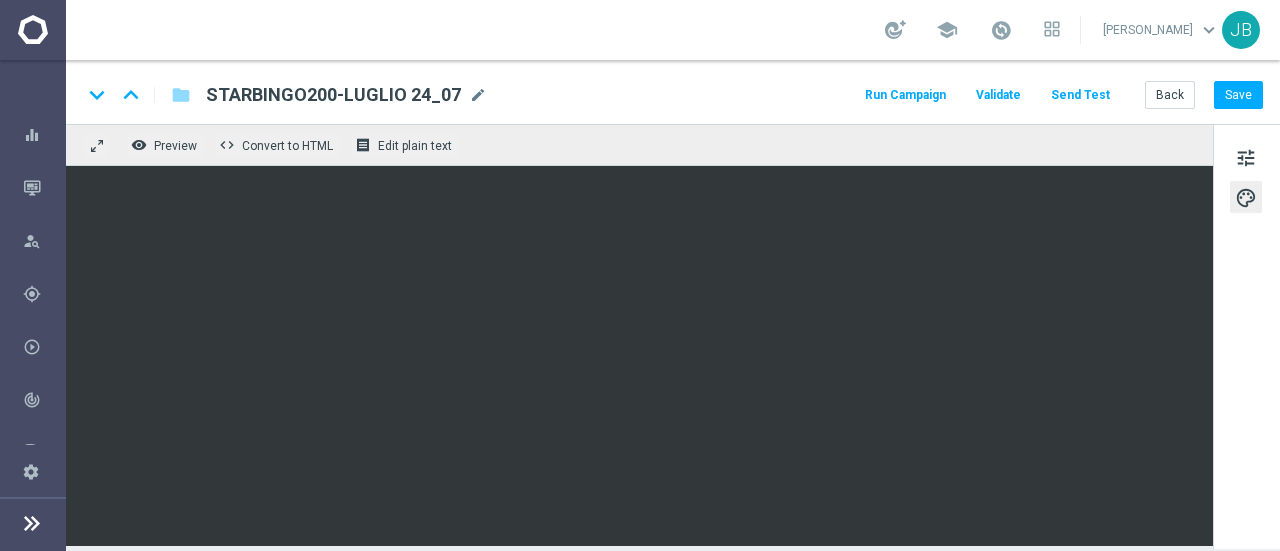 click on "Run Campaign" 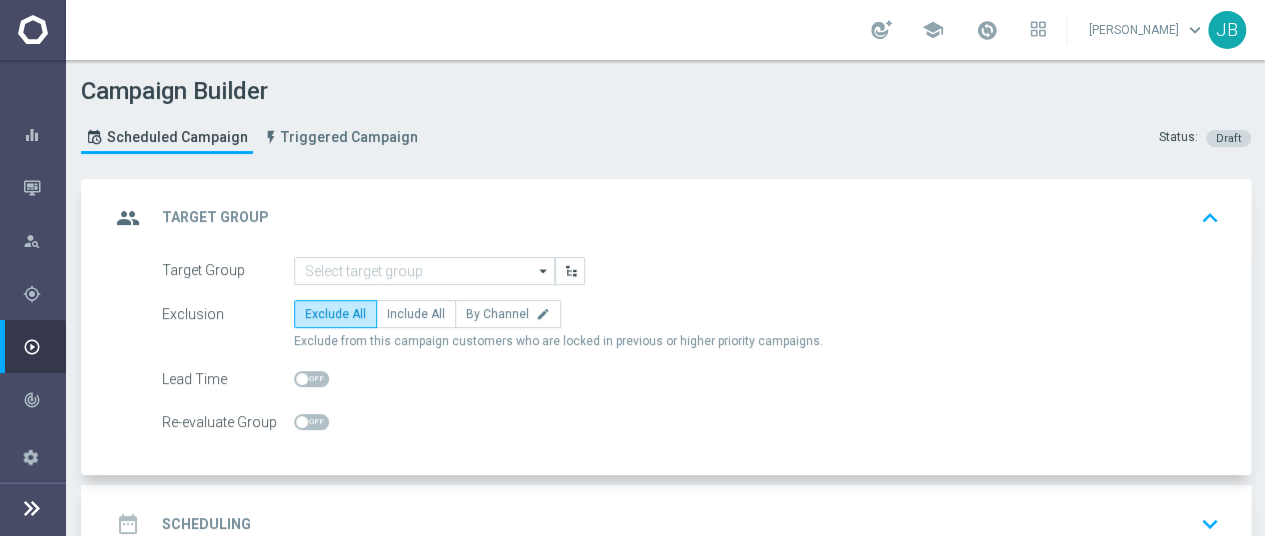 click on "arrow_drop_down" 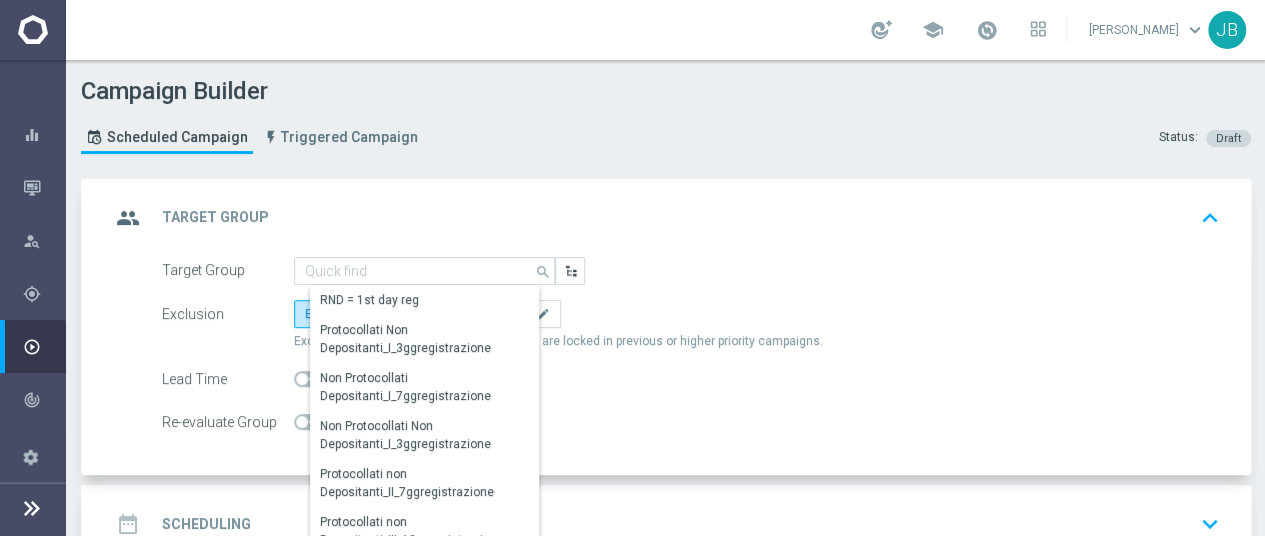 click on "group
Target Group
keyboard_arrow_up" 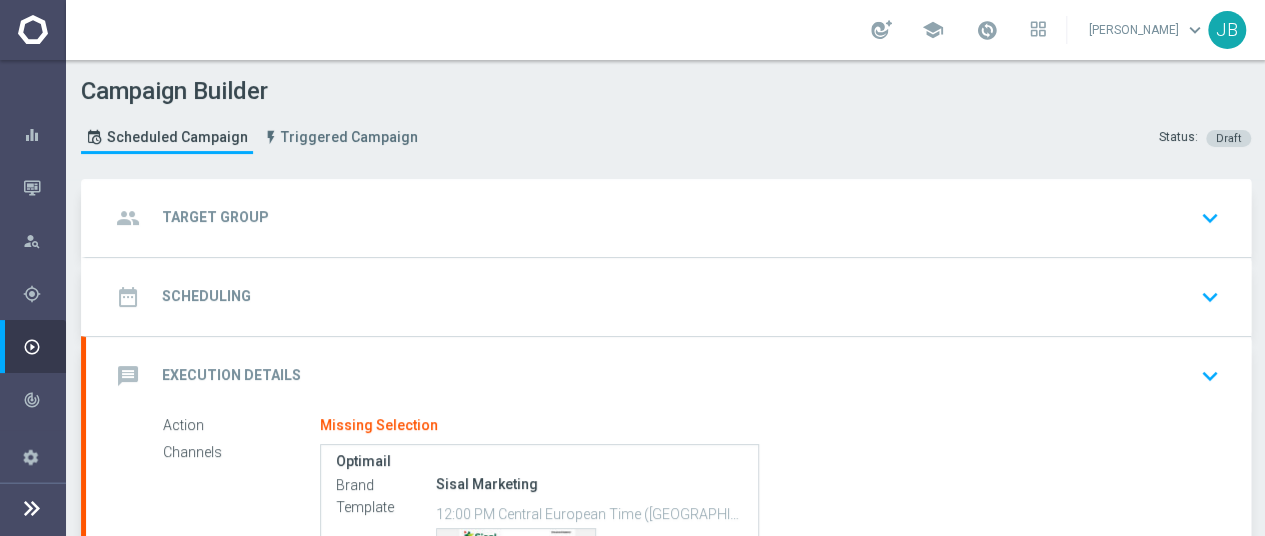 click on "group
Target Group
keyboard_arrow_down" 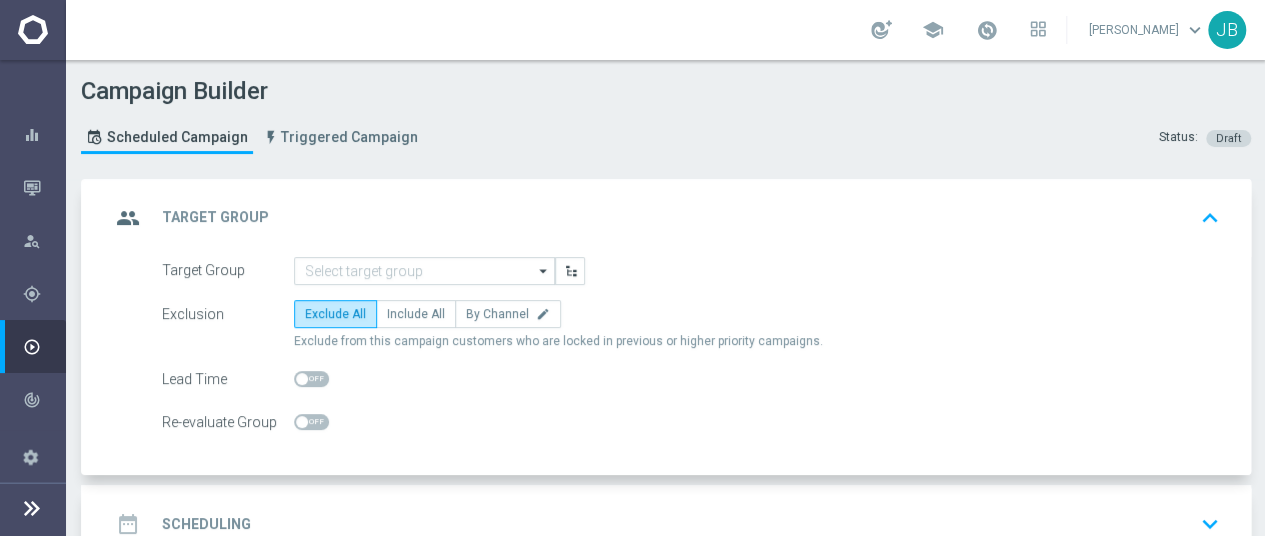 click on "Campaign Builder" 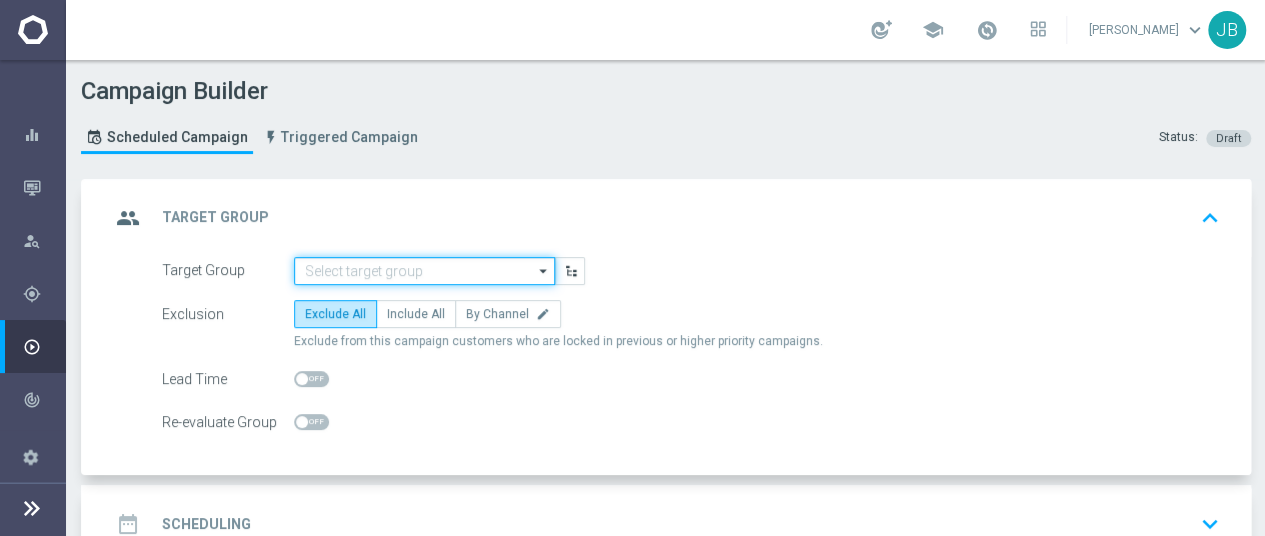 click 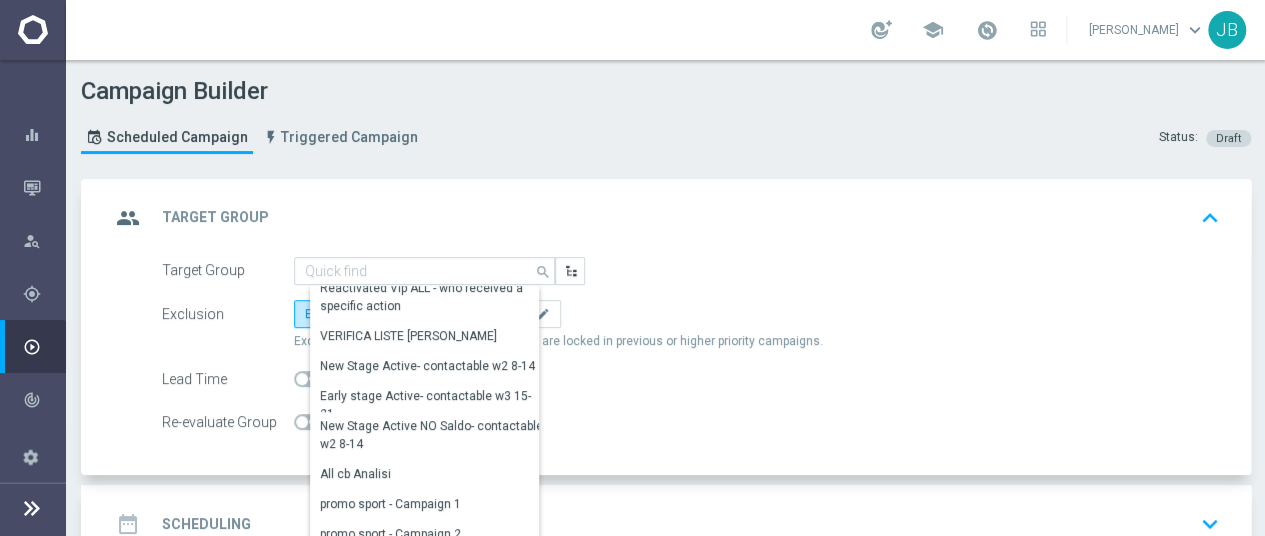 scroll, scrollTop: 0, scrollLeft: 0, axis: both 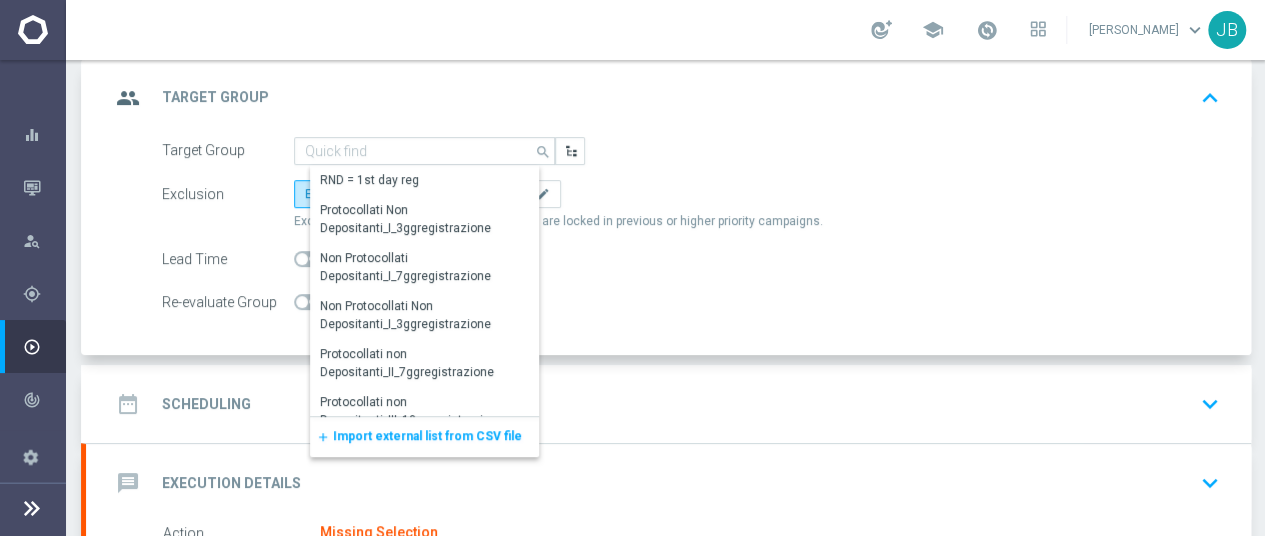 click on "add
Import external list from CSV file" 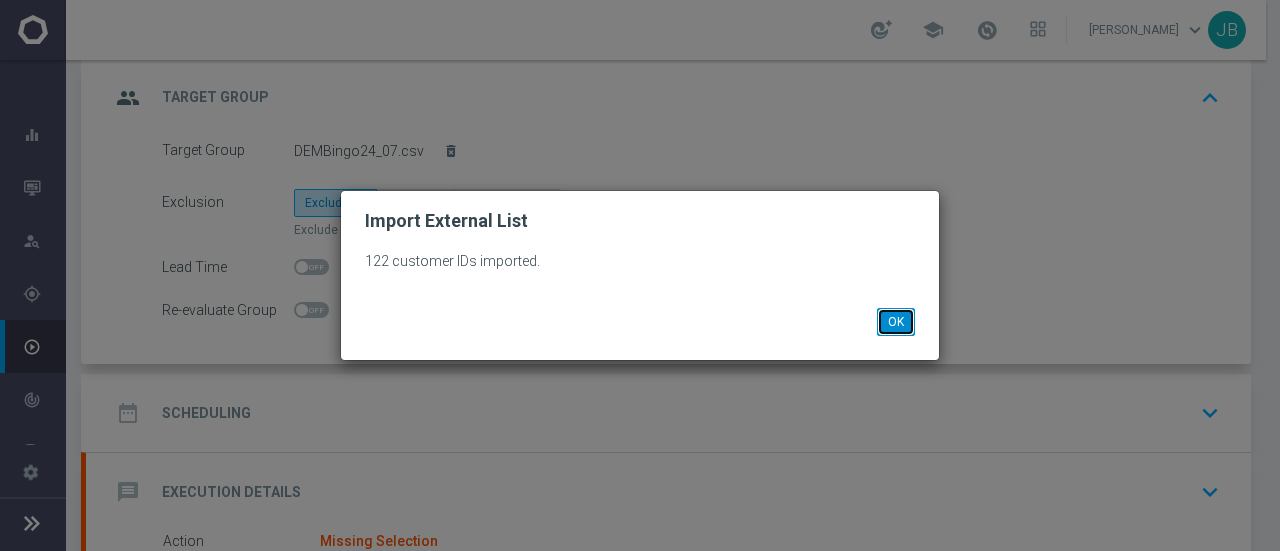 click on "OK" 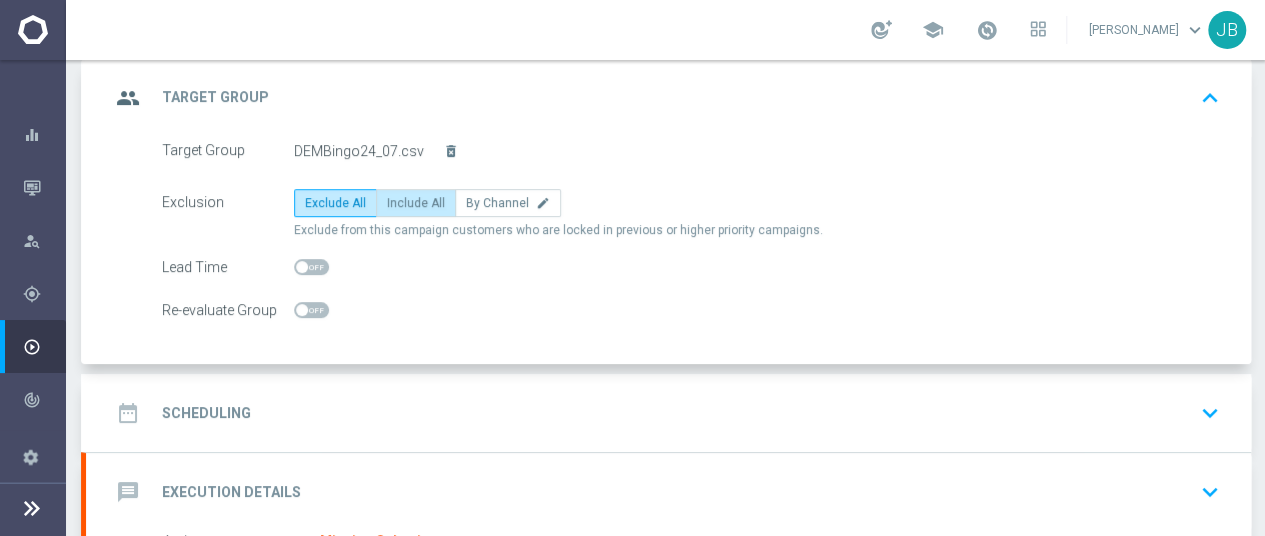 click on "Include All" 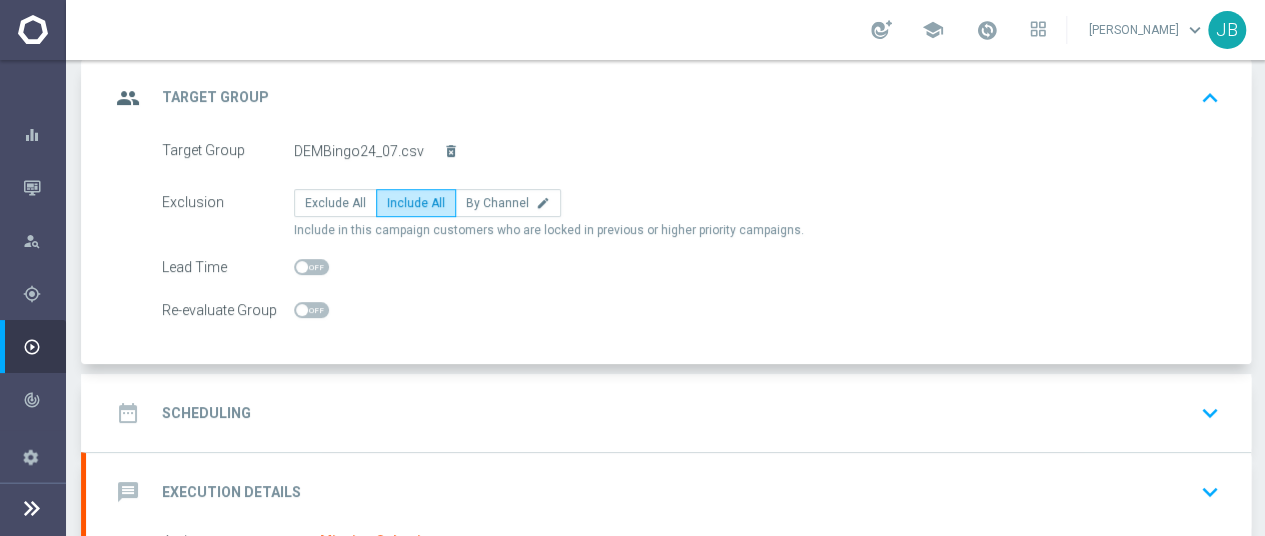 scroll, scrollTop: 15, scrollLeft: 0, axis: vertical 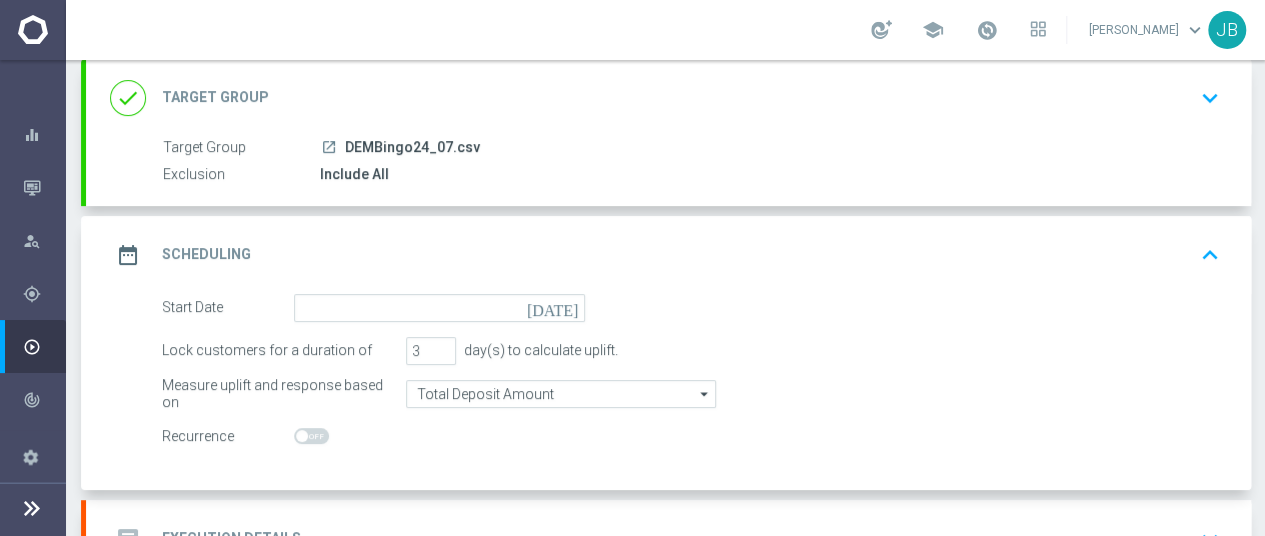click on "[DATE]" 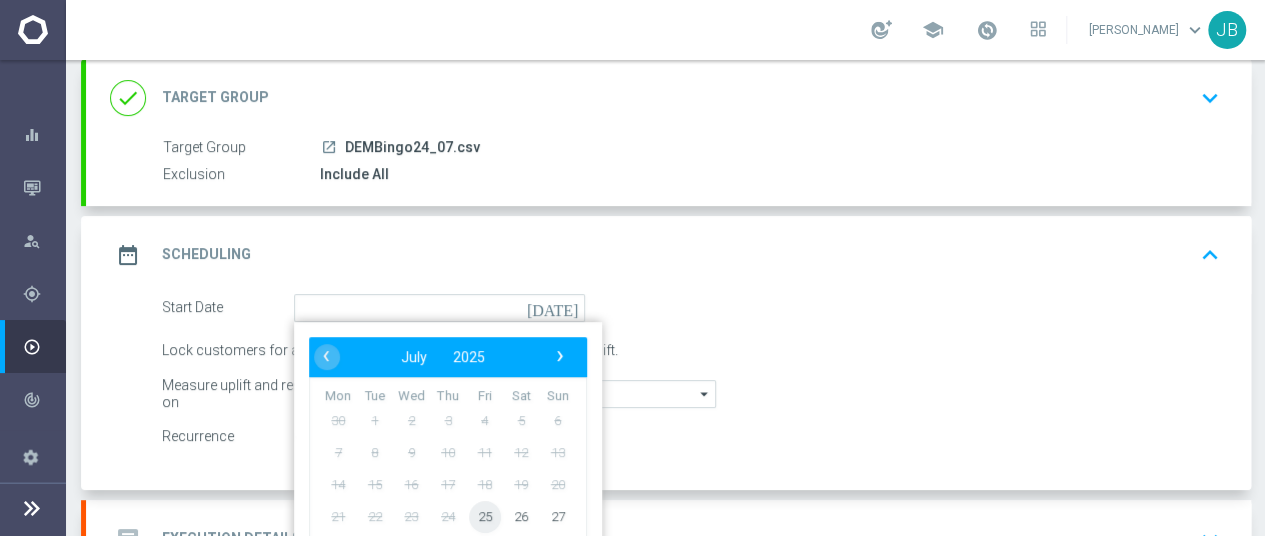 click on "25" 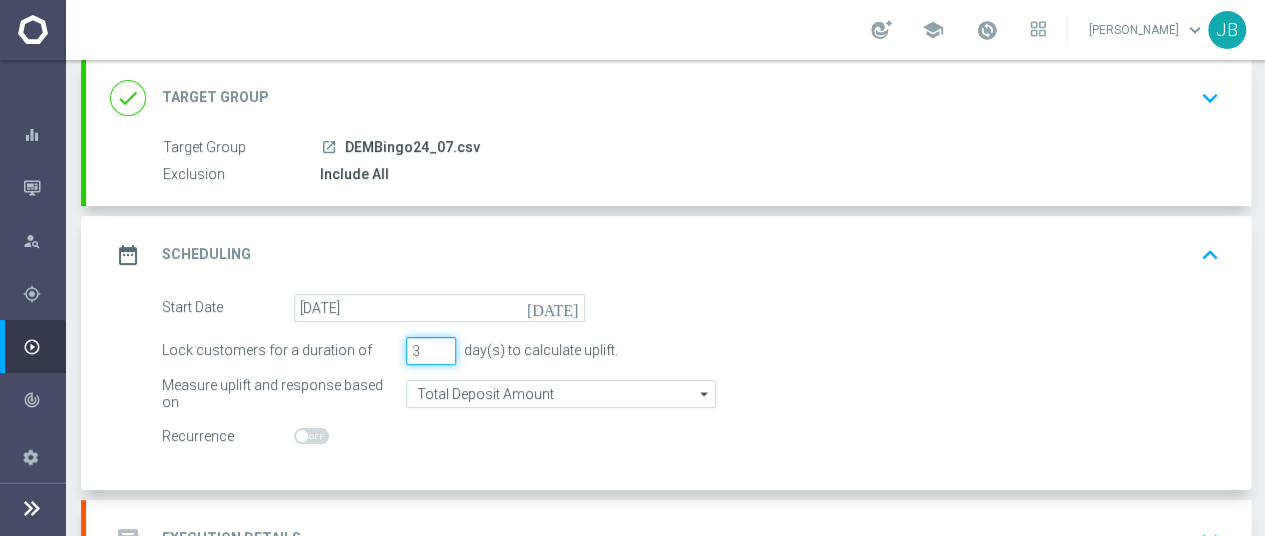 click on "3" 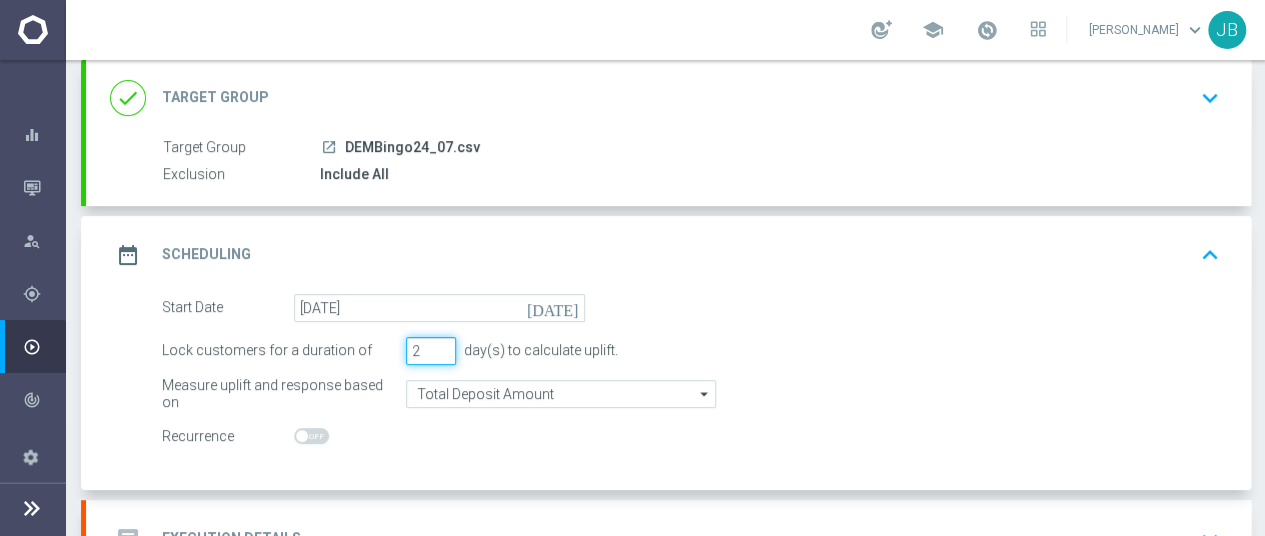 type on "2" 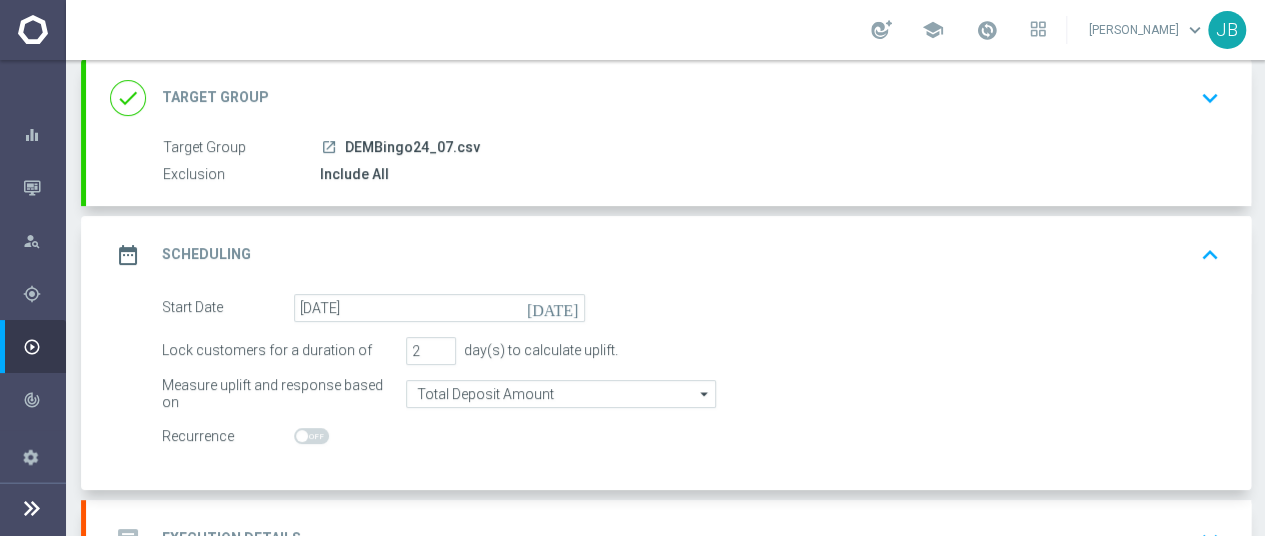 click on "date_range
Scheduling
keyboard_arrow_up" 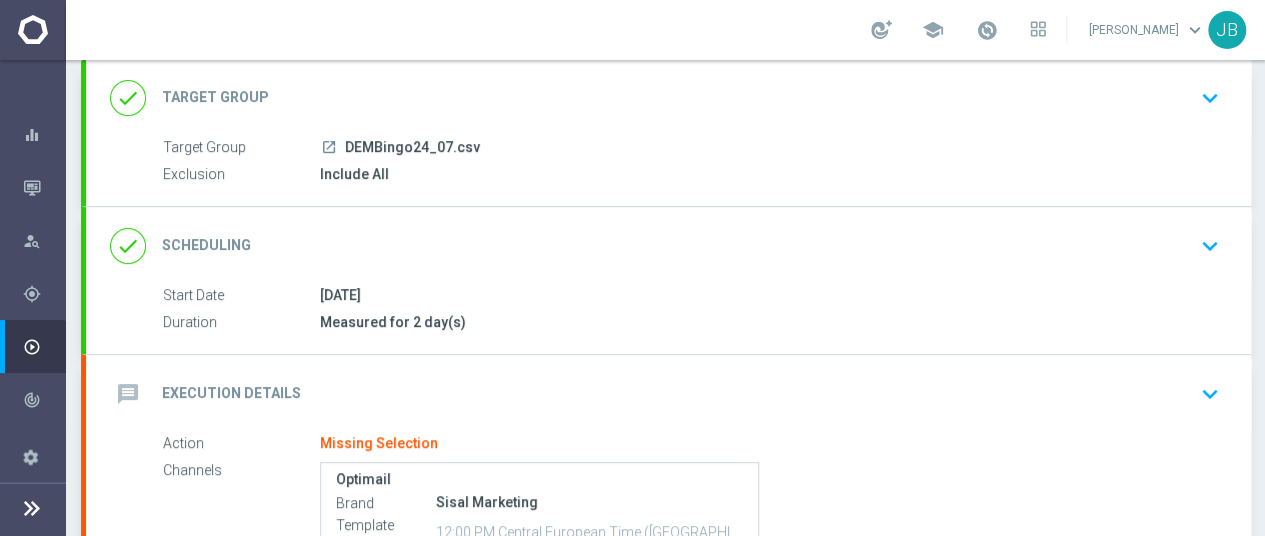 click on "done
Scheduling
keyboard_arrow_down" 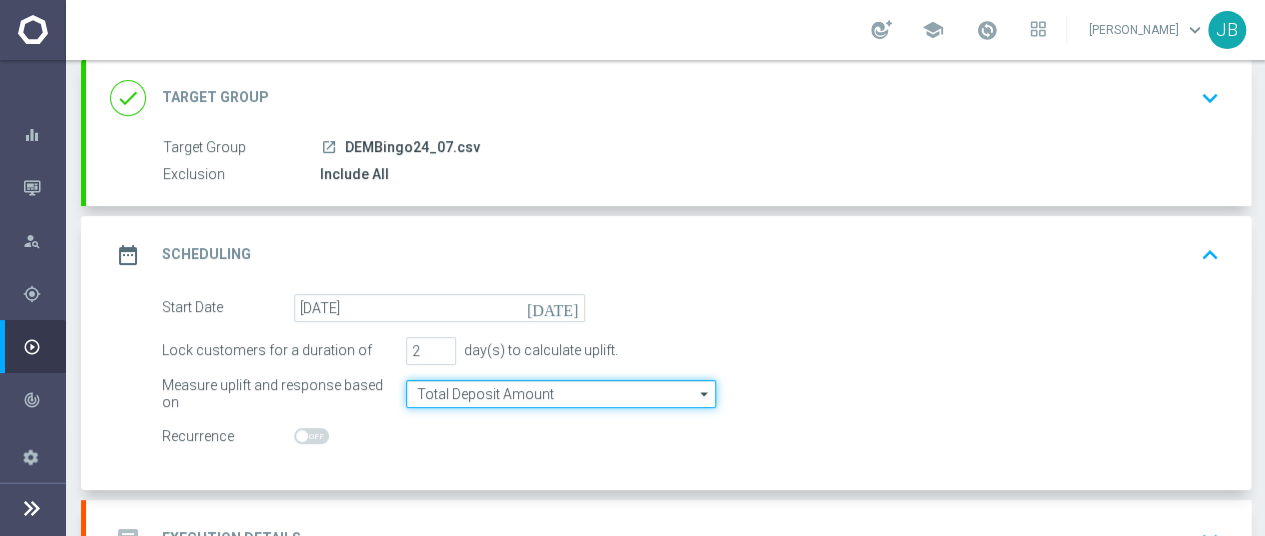 click on "Total Deposit Amount" 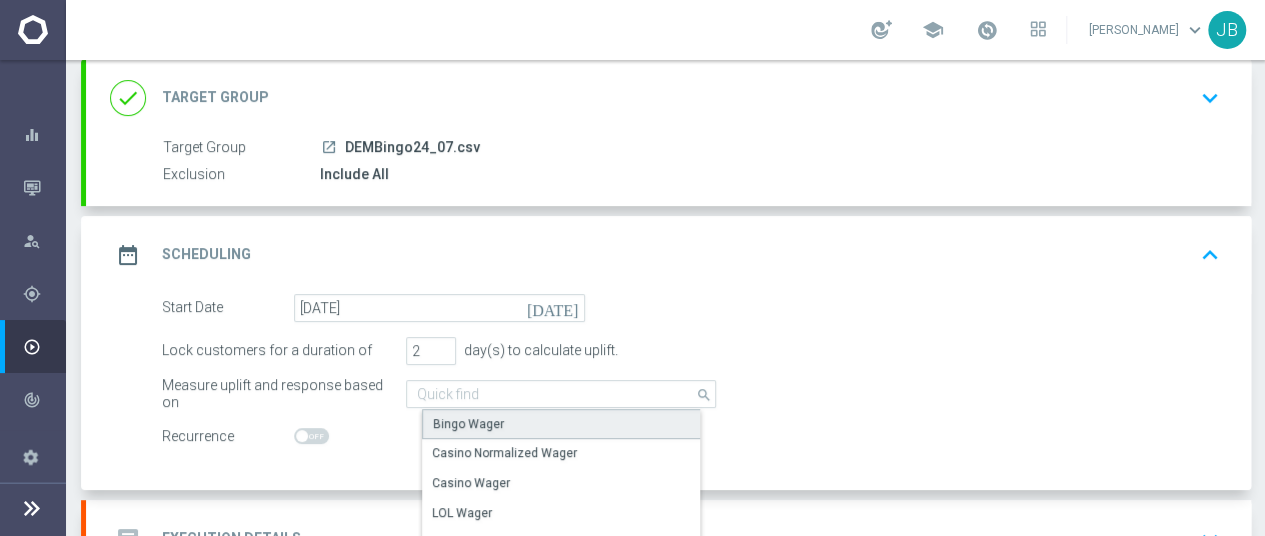 click on "Bingo Wager" 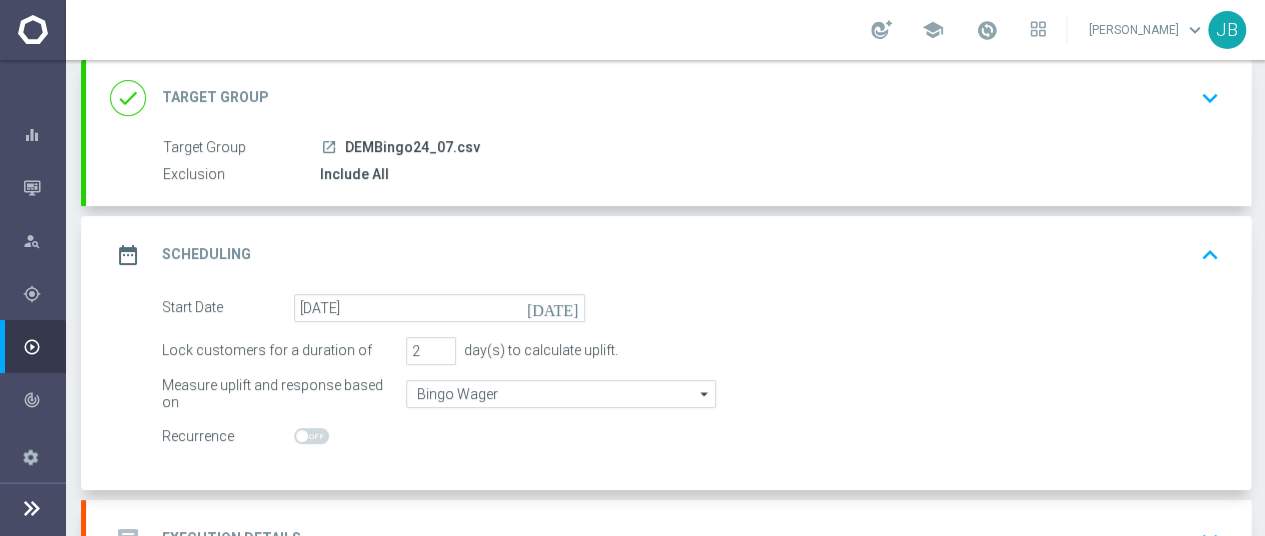 click on "keyboard_arrow_down" 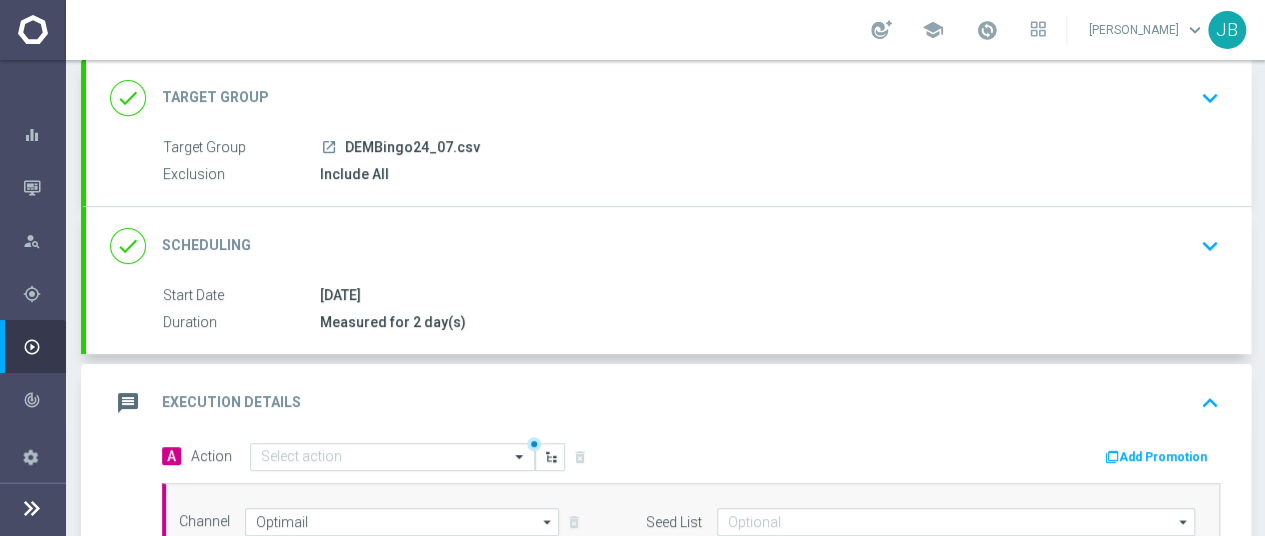 click on "done
Target Group
keyboard_arrow_down
Target Group
launch
DEMBingo24_07.csv
Exclusion
Include All
Target Group
DEMBingo24_07.csv
delete_forever
Exclusion
Exclude All" 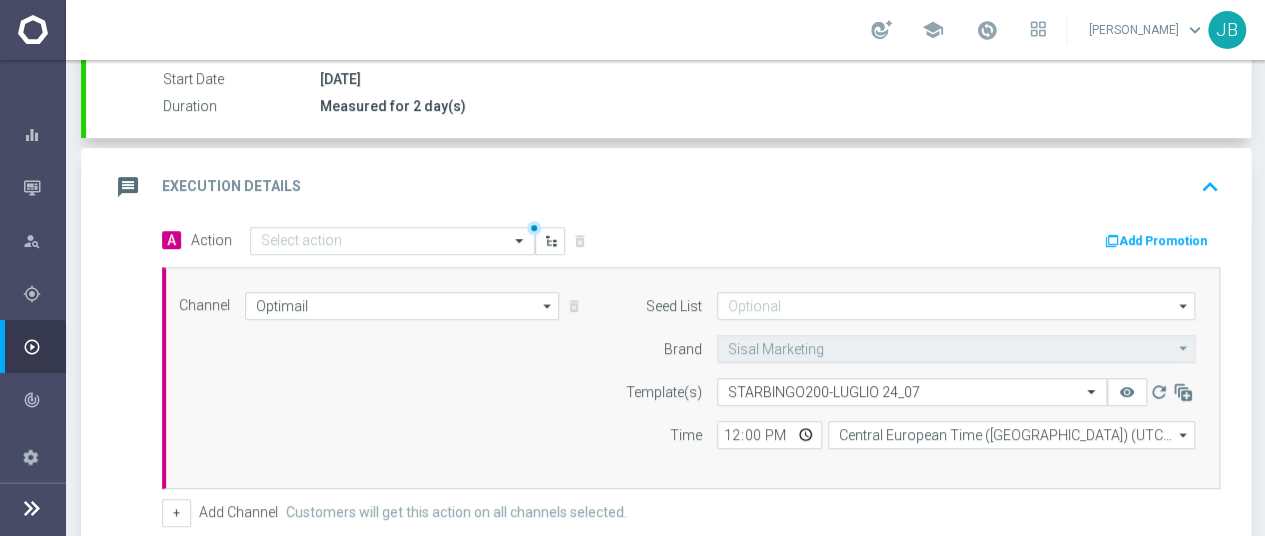 scroll, scrollTop: 360, scrollLeft: 0, axis: vertical 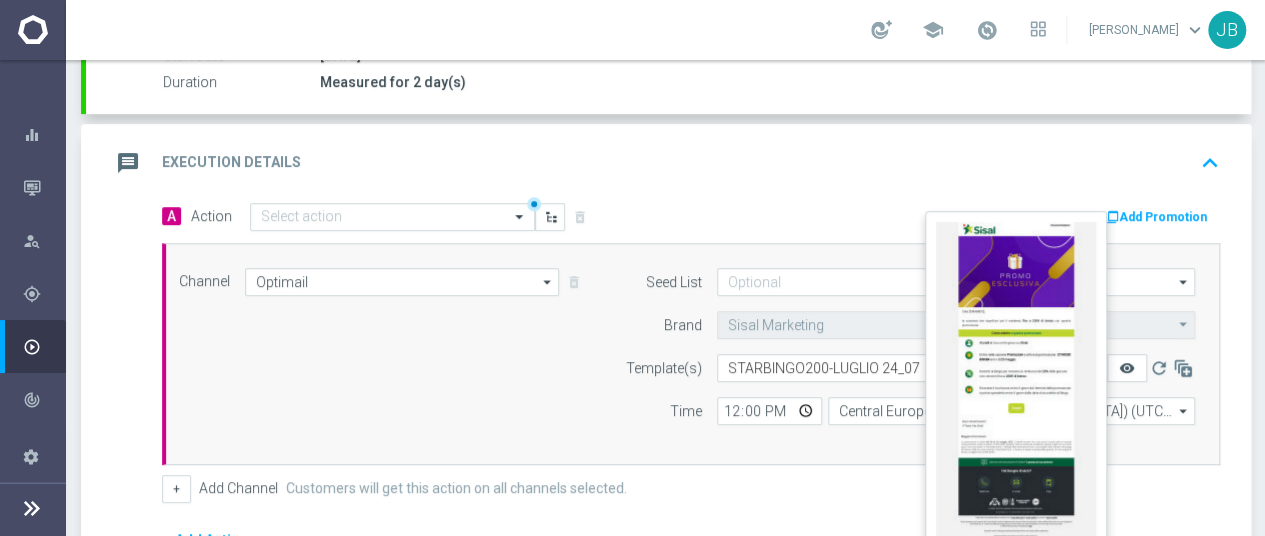 click on "remove_red_eye" 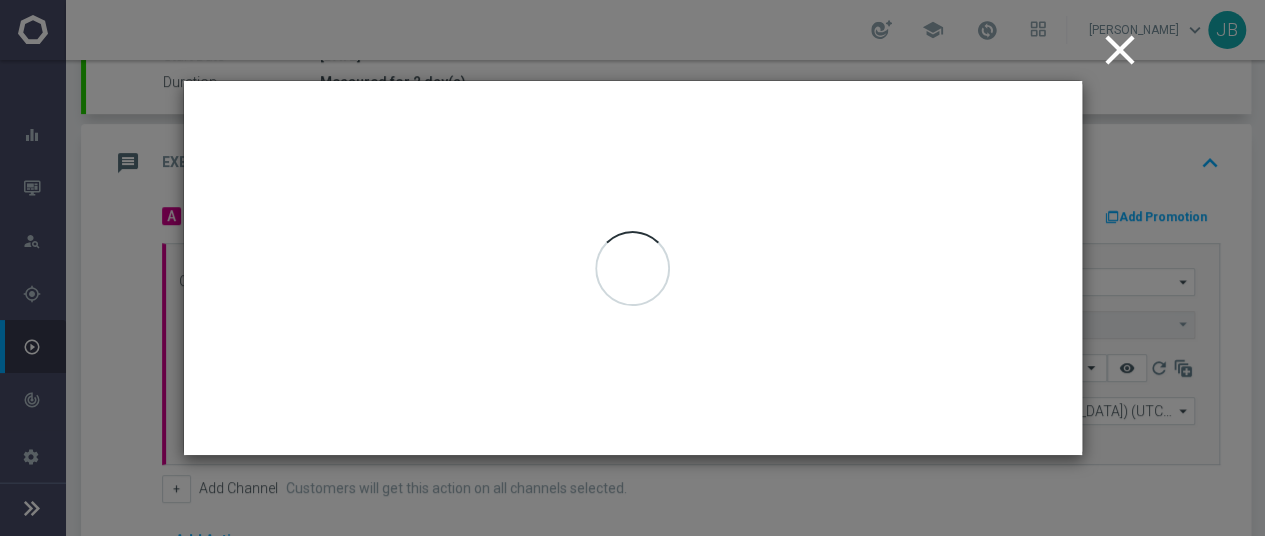 scroll, scrollTop: 0, scrollLeft: 0, axis: both 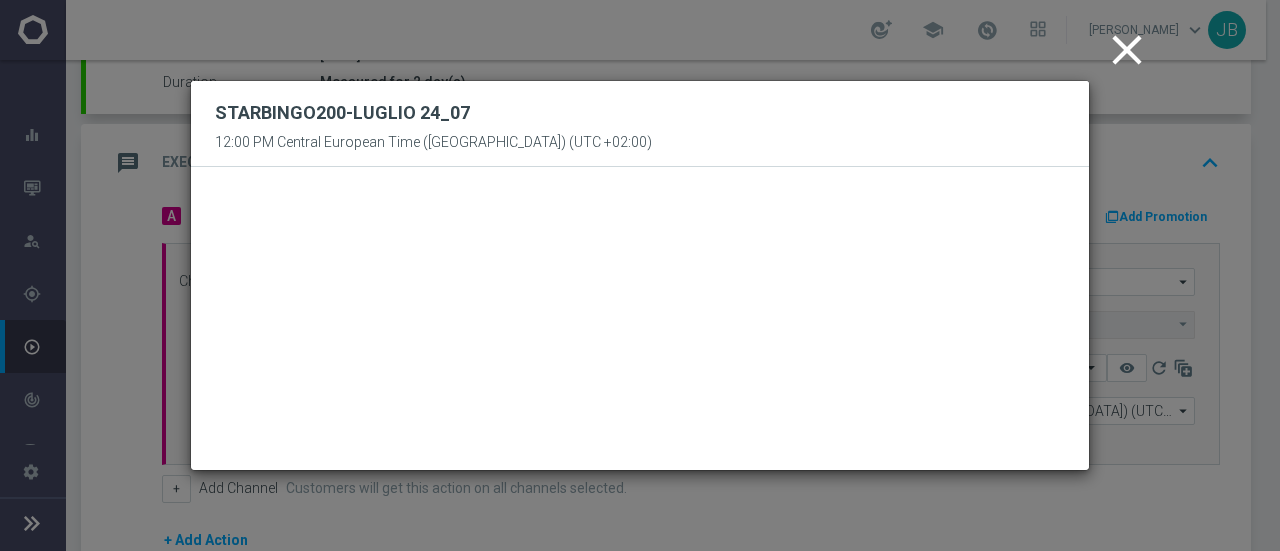 click on "close" 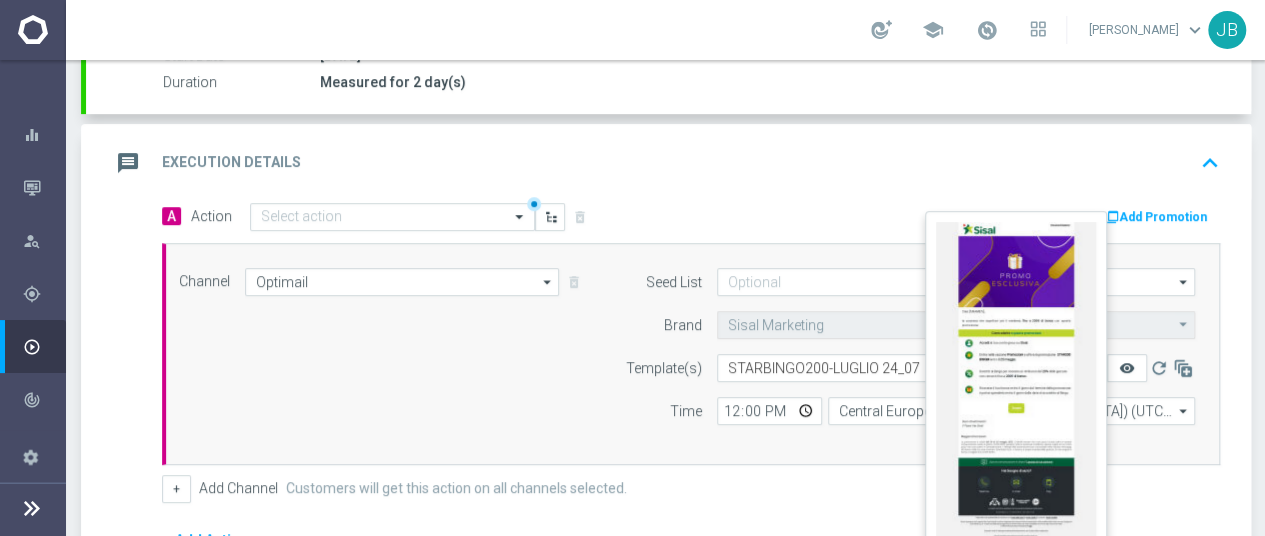 click on "remove_red_eye" 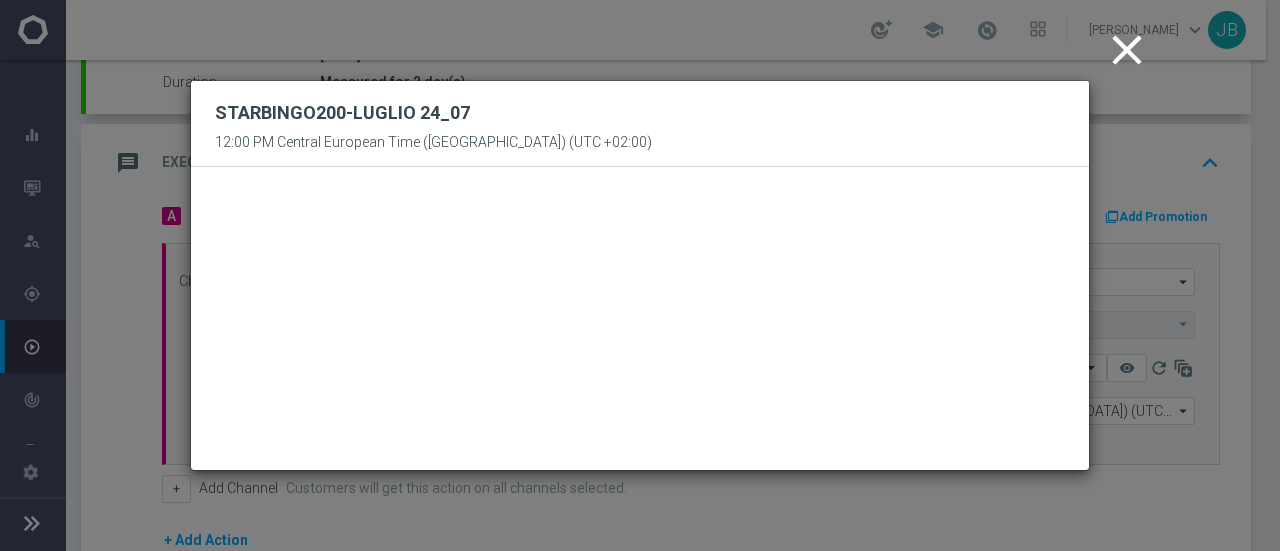 click on "close" 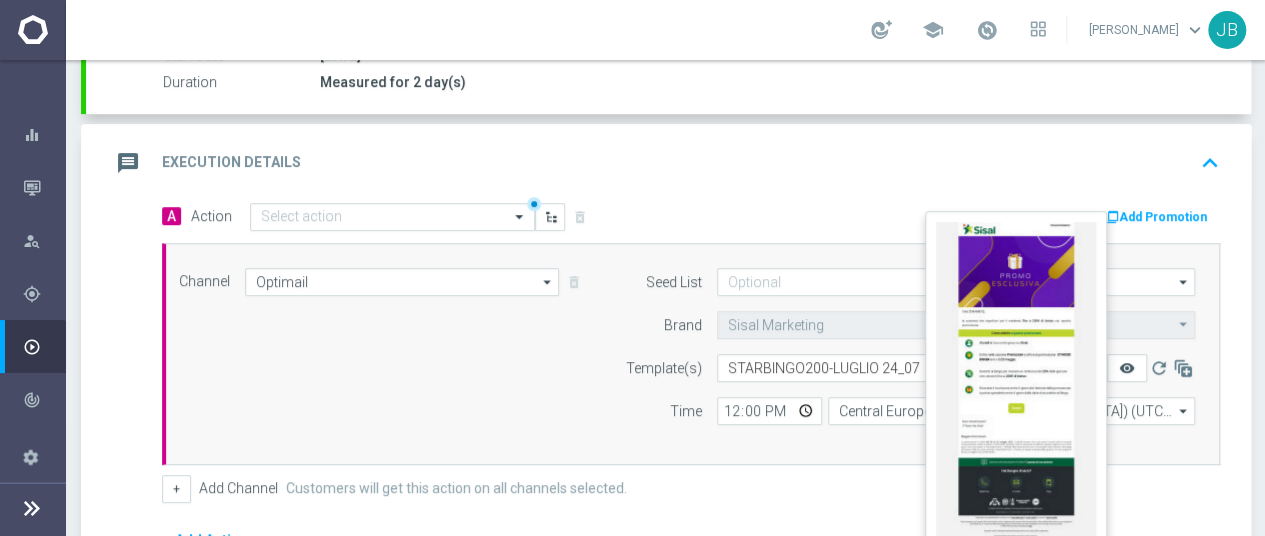 click on "remove_red_eye" 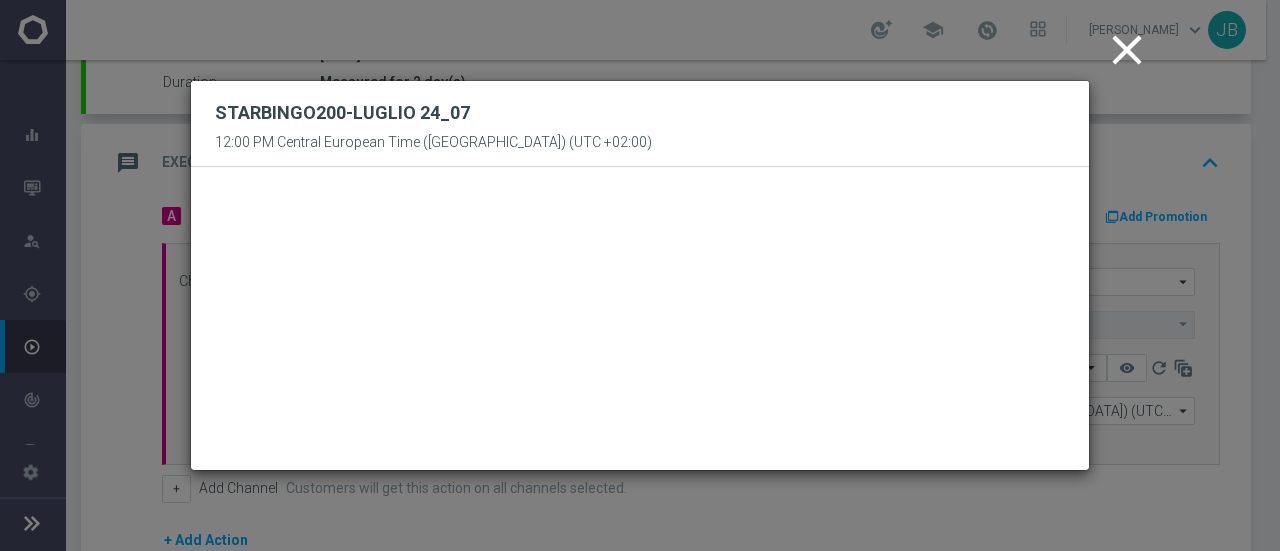 click on "close" 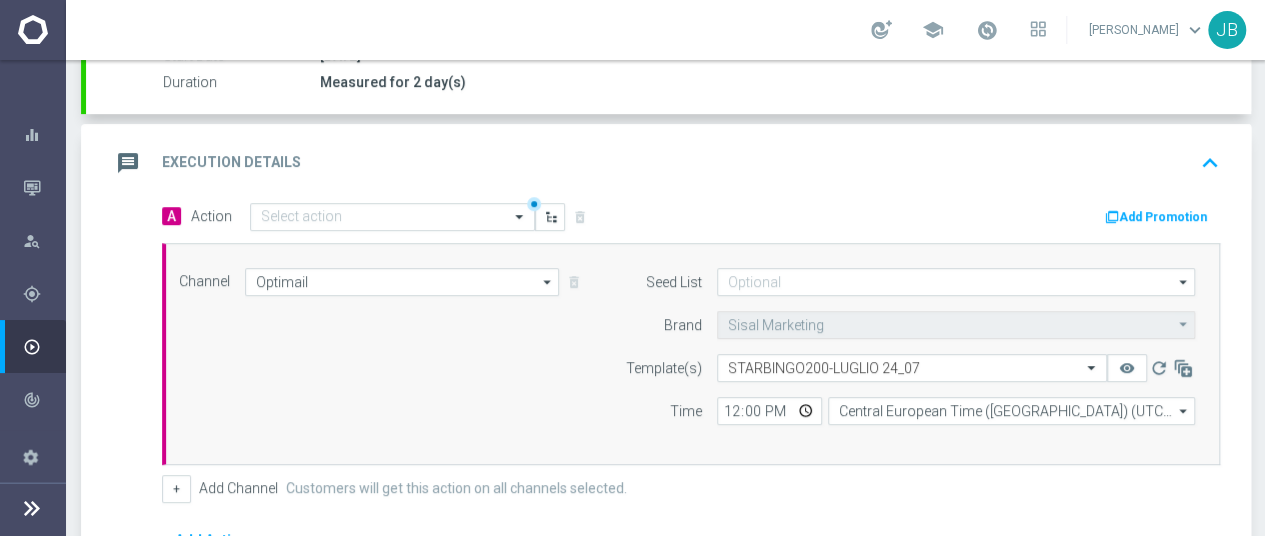 click on "message
Execution Details
keyboard_arrow_up" 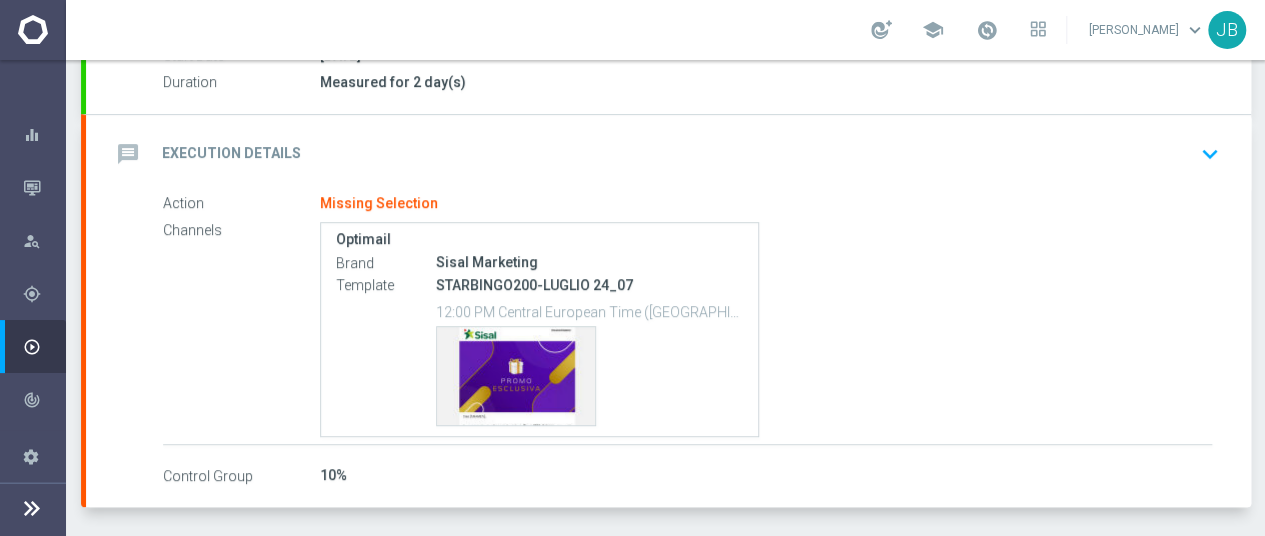 click on "Measured for 2 day(s)" 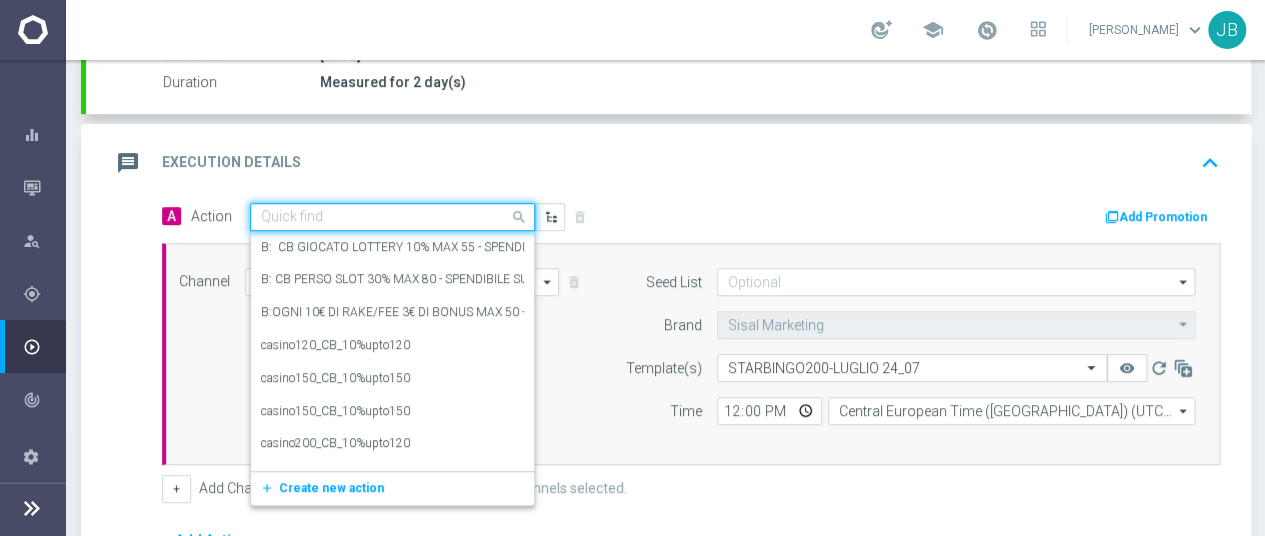 click 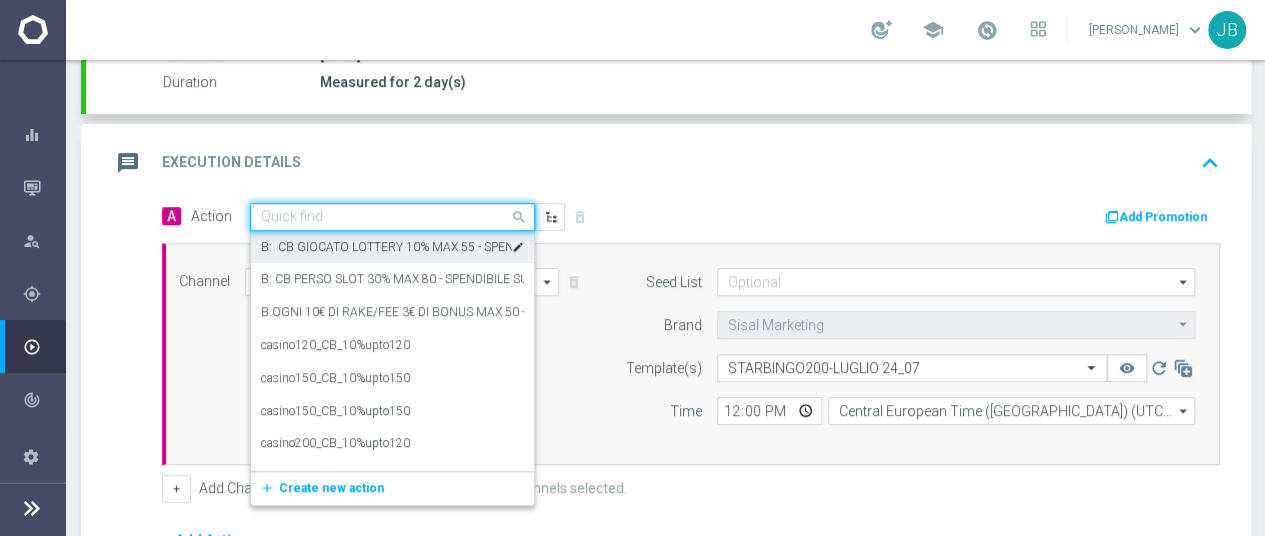 click 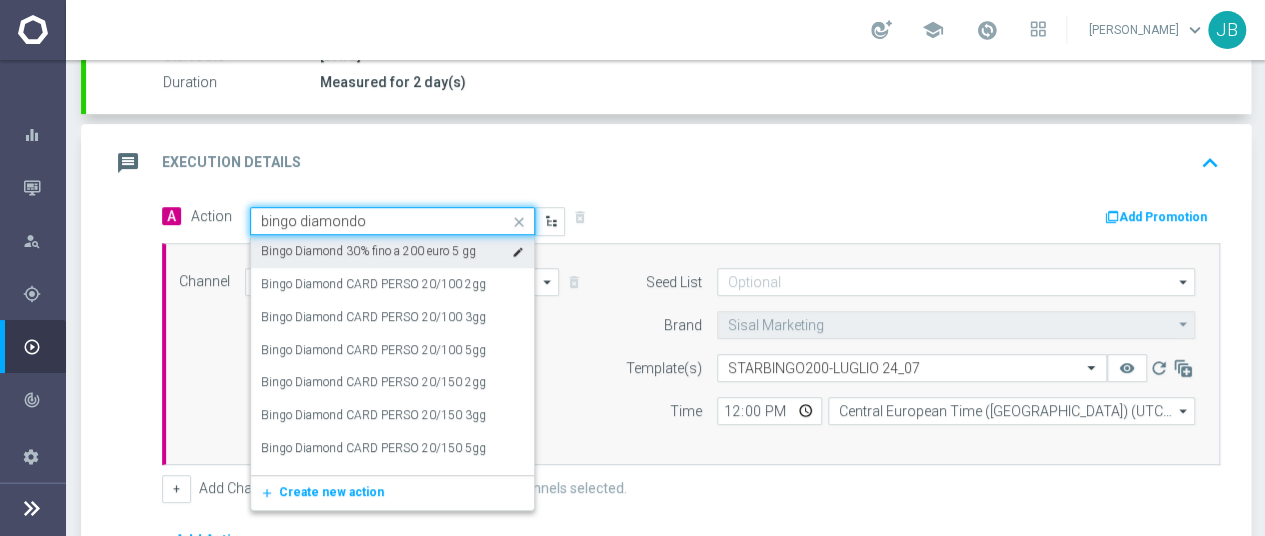 type on "bingo diamond" 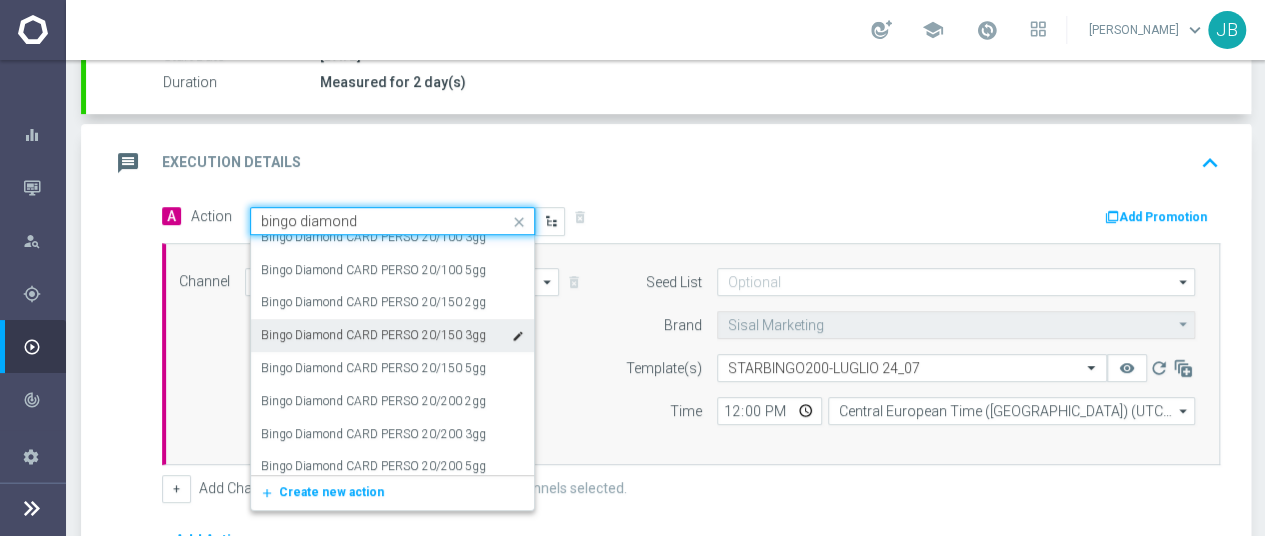 scroll, scrollTop: 120, scrollLeft: 0, axis: vertical 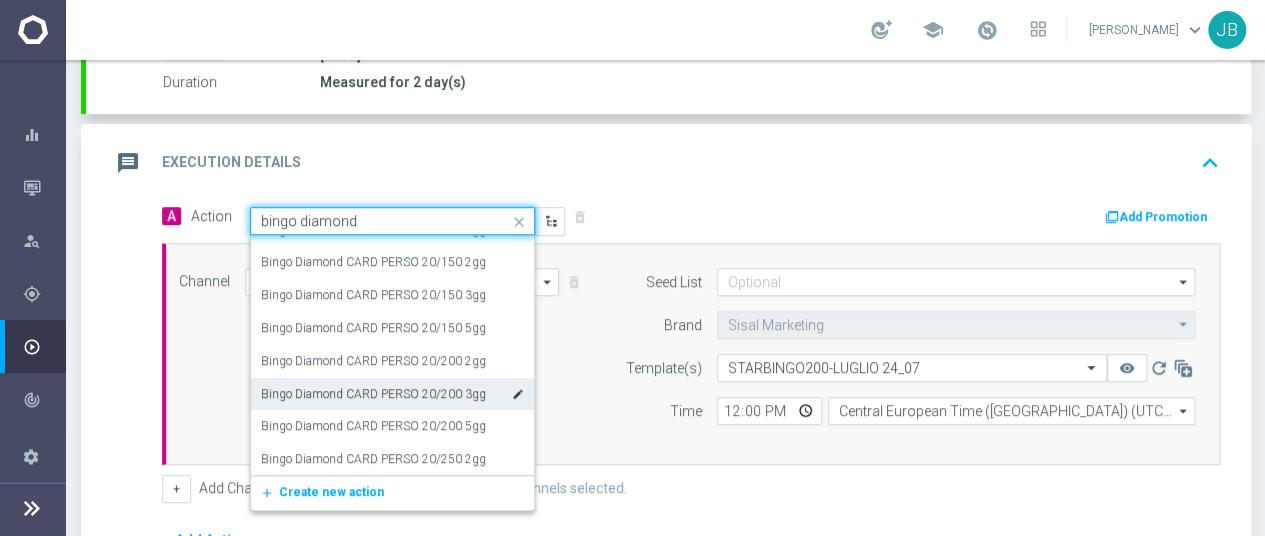 click on "Bingo Diamond CARD PERSO 20/200 3gg" at bounding box center (373, 394) 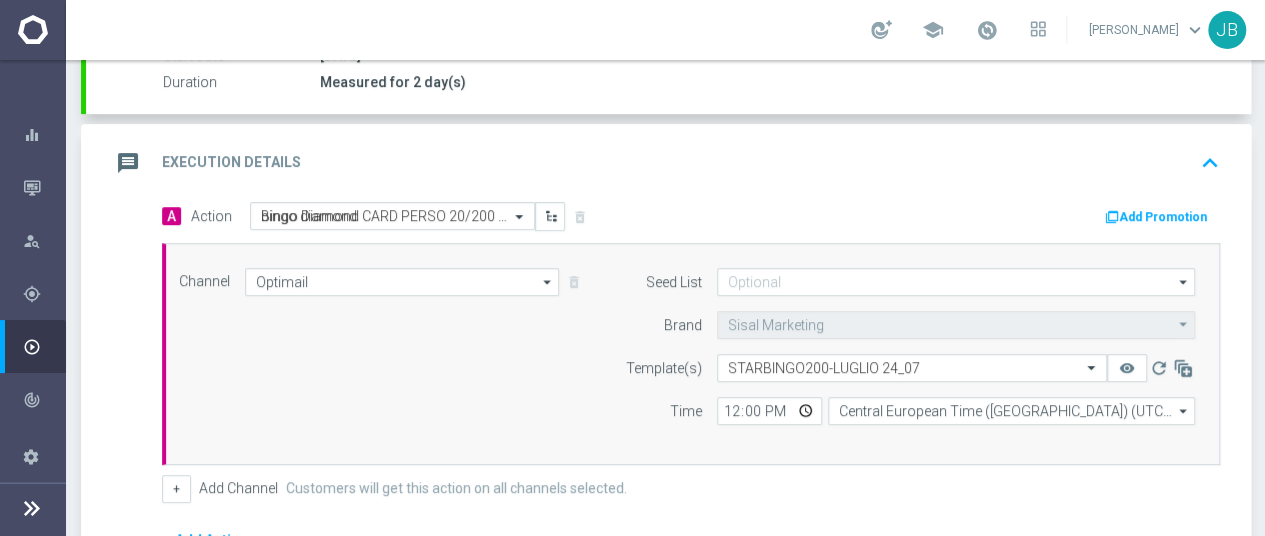 type 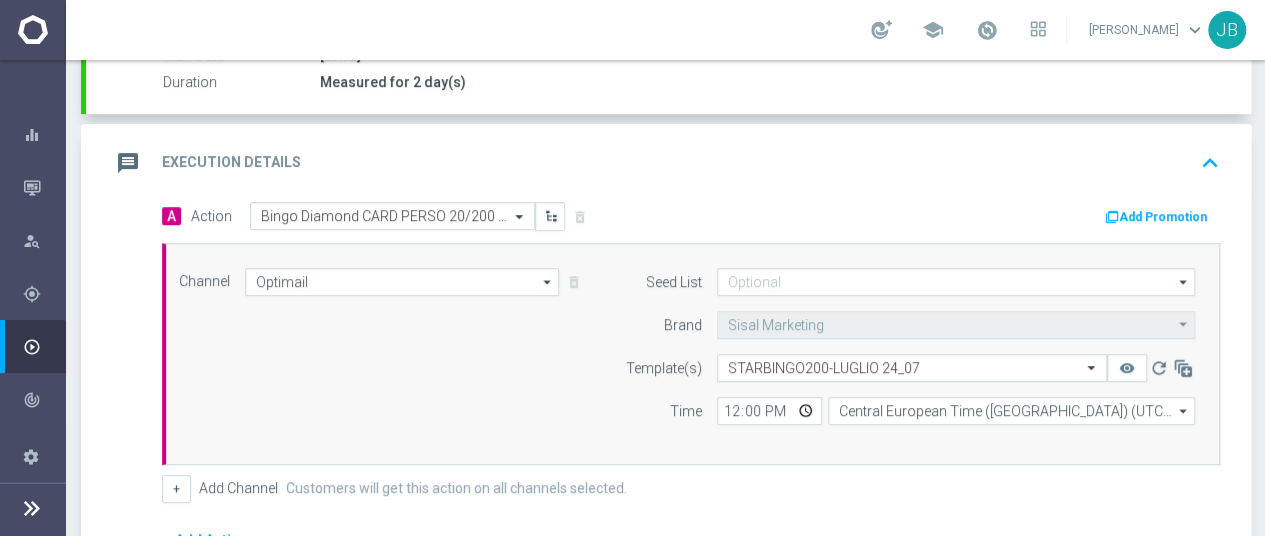 scroll, scrollTop: 15, scrollLeft: 0, axis: vertical 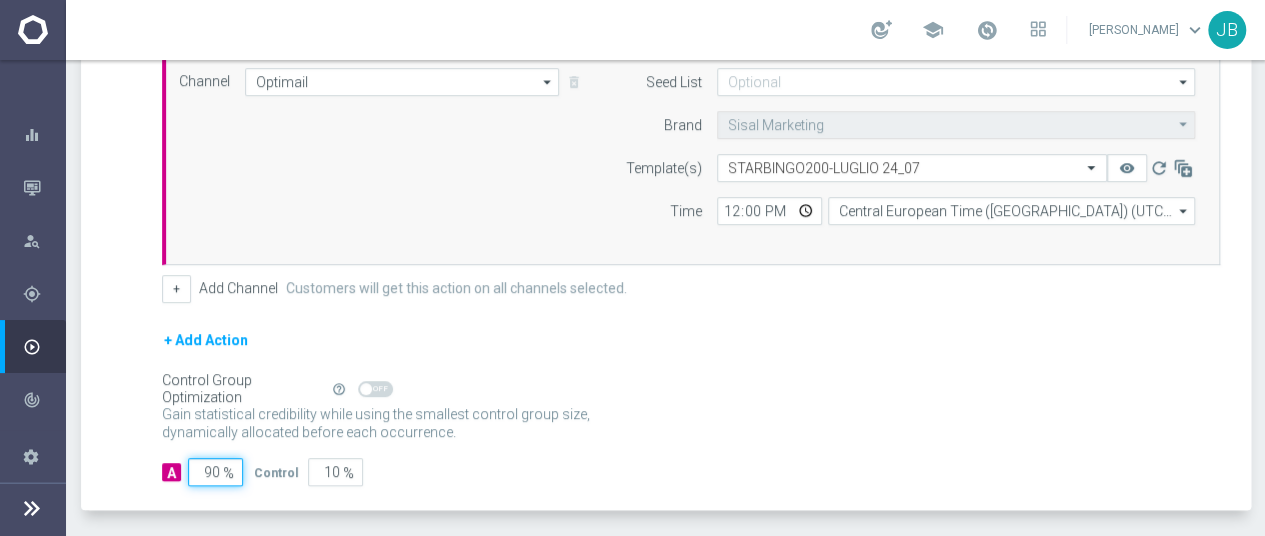 click on "90" 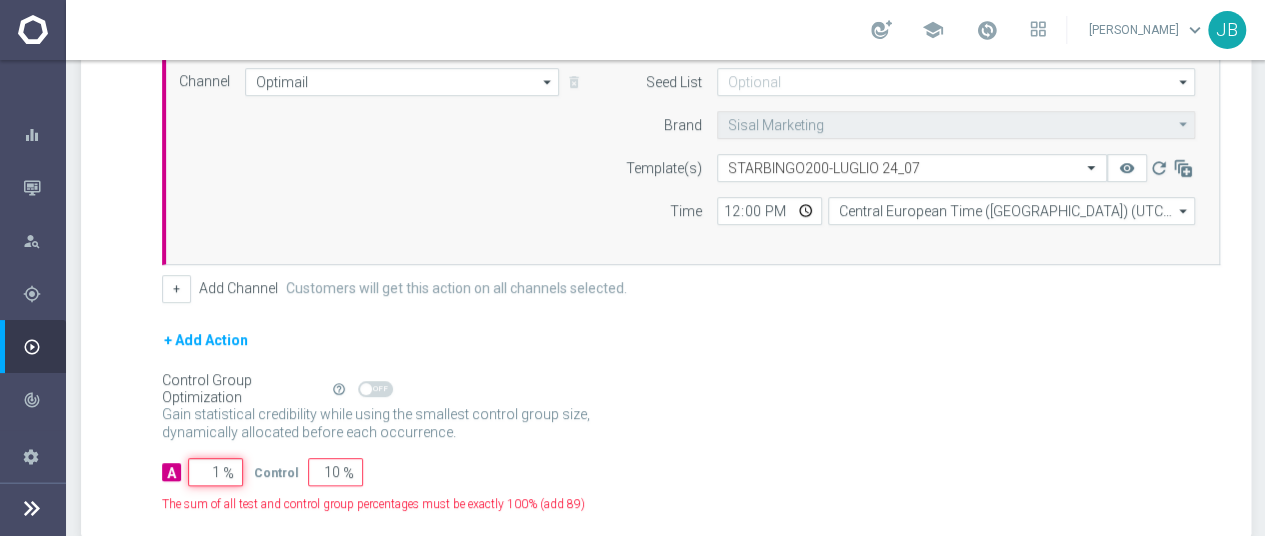 type on "99" 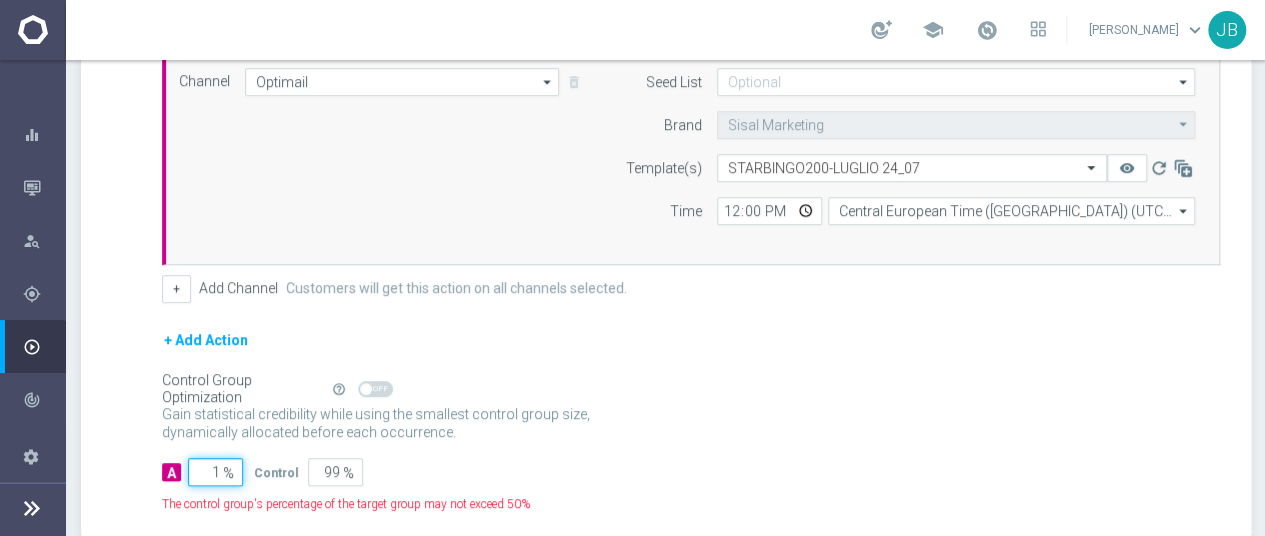 type on "10" 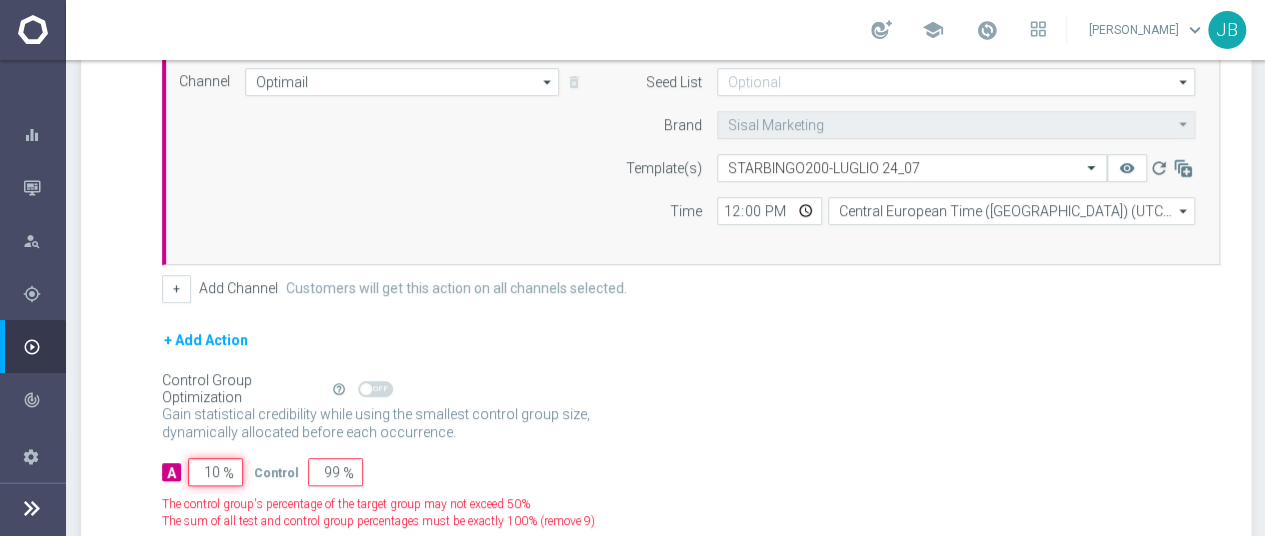 type on "90" 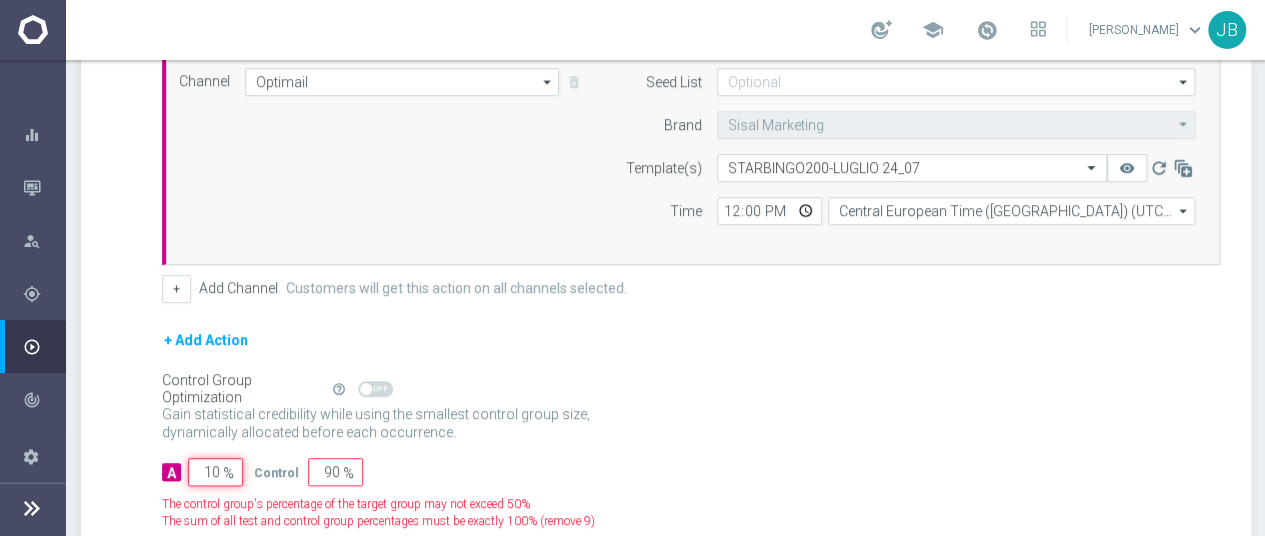 type on "100" 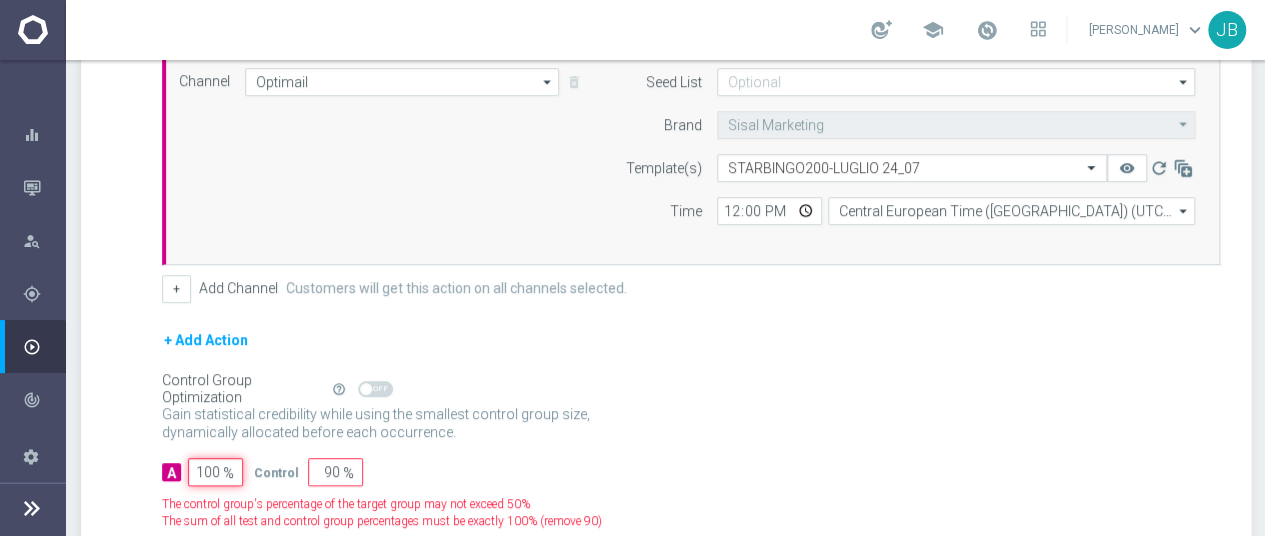 type on "0" 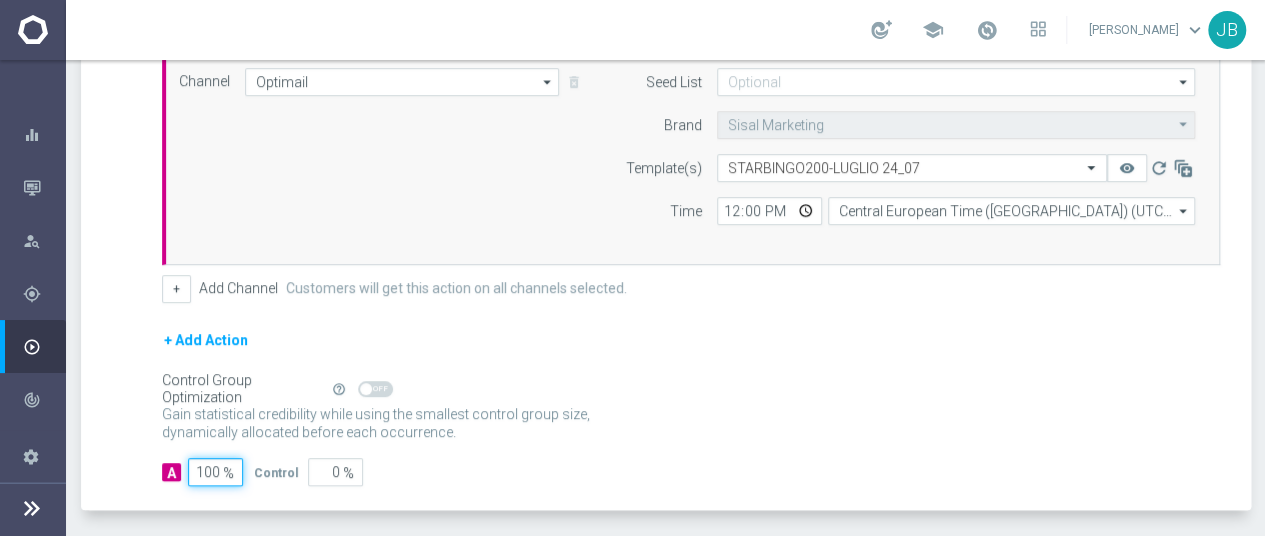 type on "100" 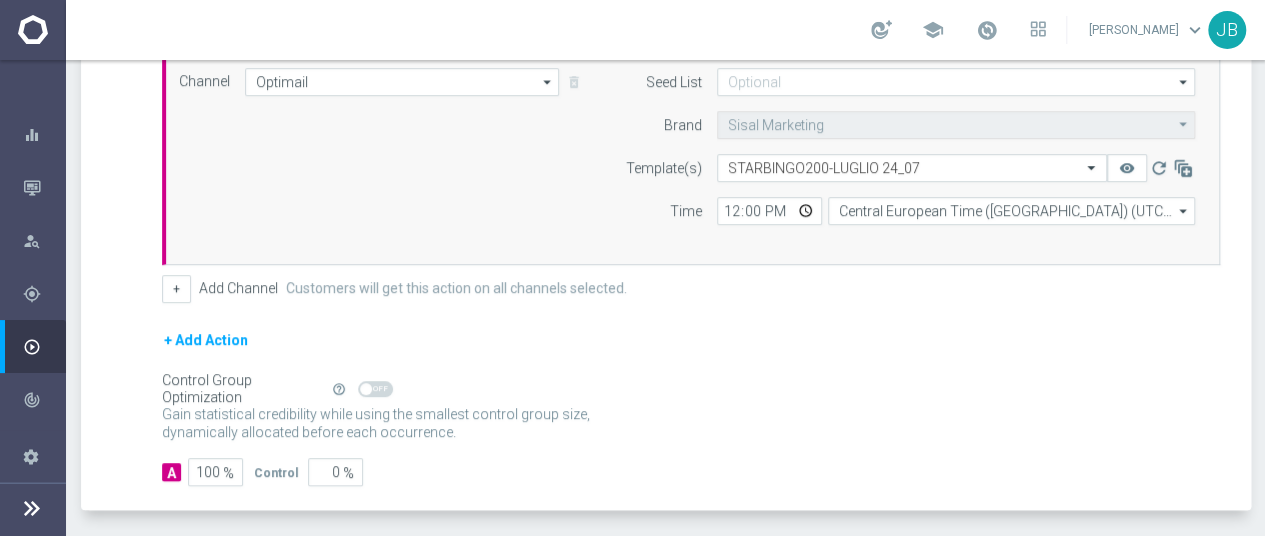 click on "A
Action
Select action  Bingo Diamond CARD PERSO 20/200 3gg
delete_forever
Add Promotion
Channel
Optimail
Optimail
arrow_drop_down
Drag here to set row groups Drag here to set column labels" 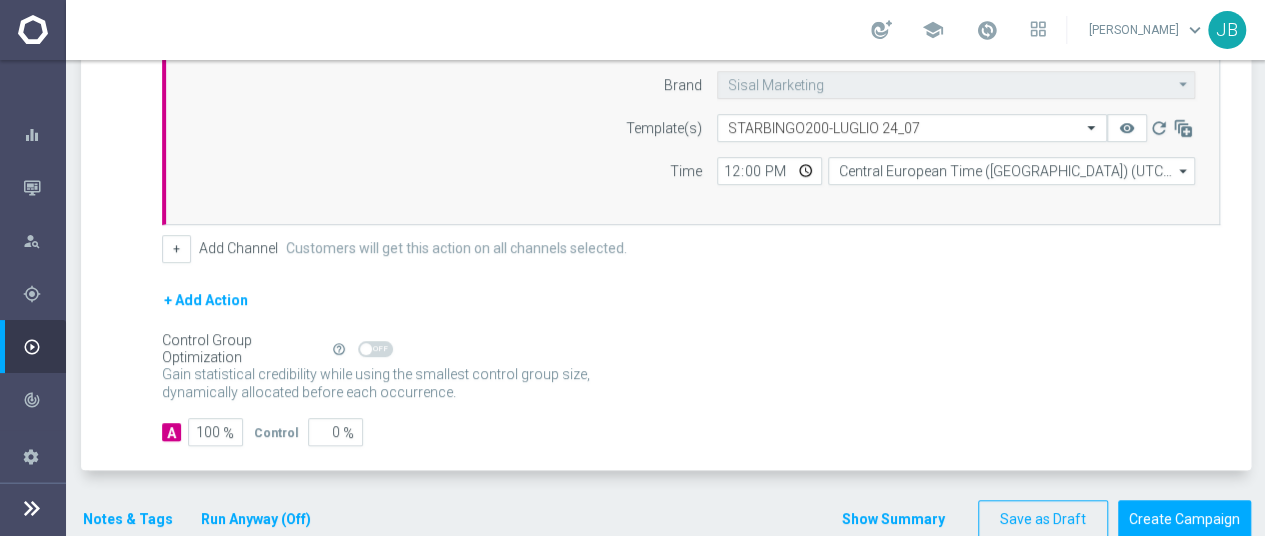 scroll, scrollTop: 621, scrollLeft: 0, axis: vertical 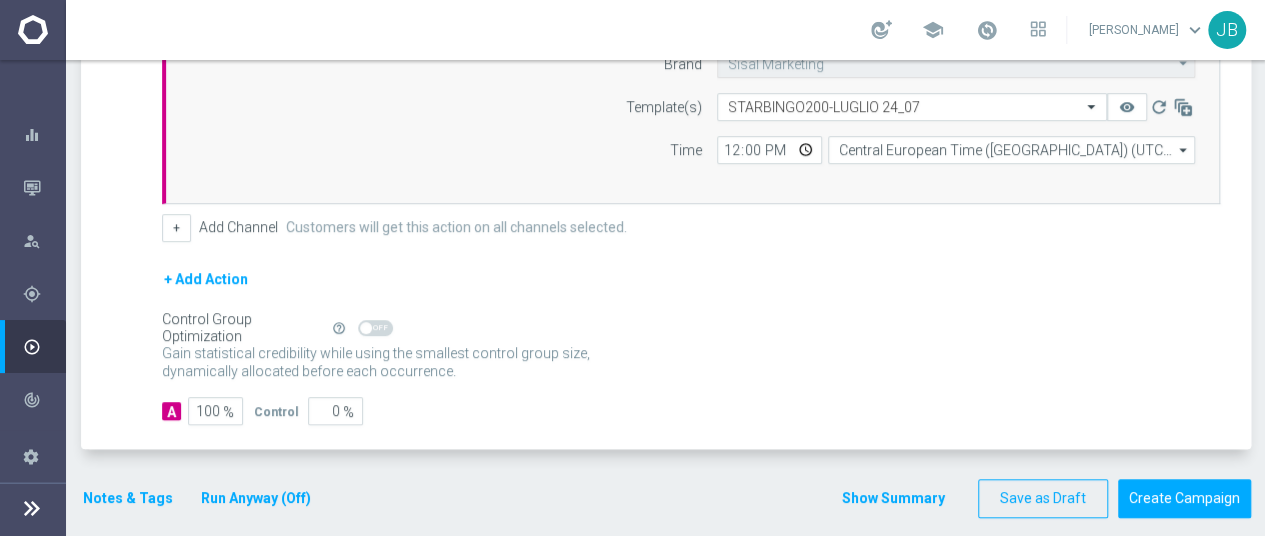 click on "Notes & Tags" 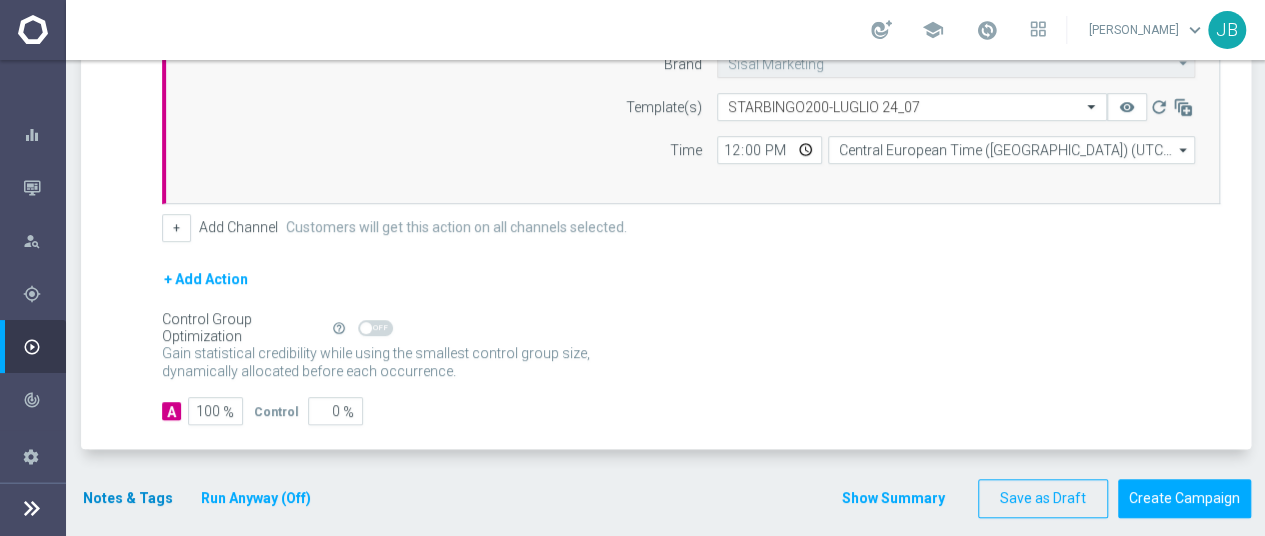 scroll, scrollTop: 0, scrollLeft: 0, axis: both 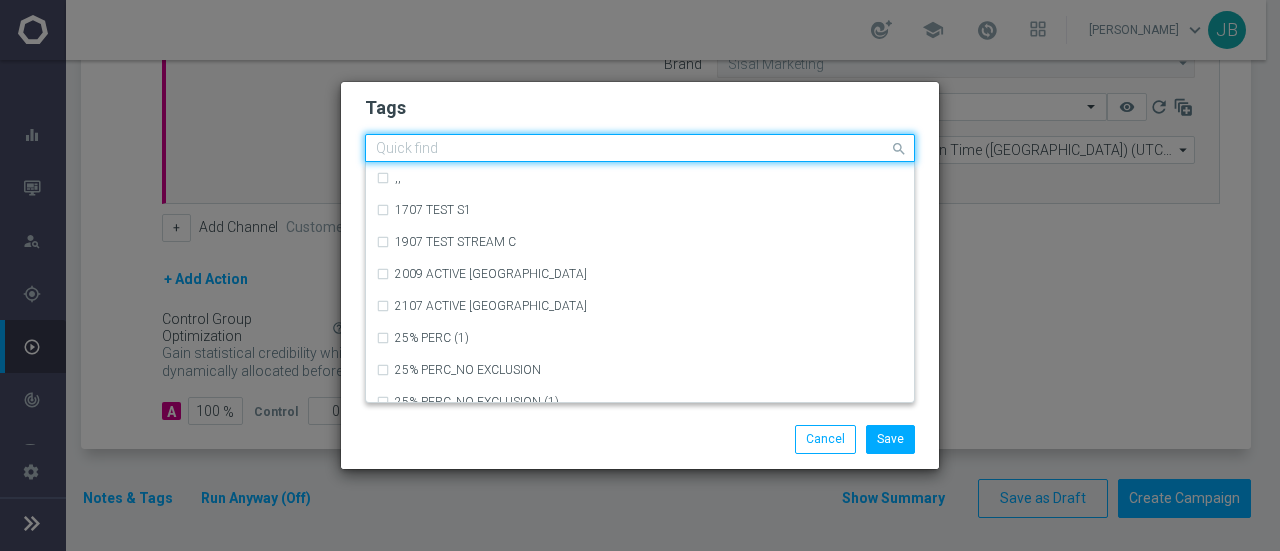 click 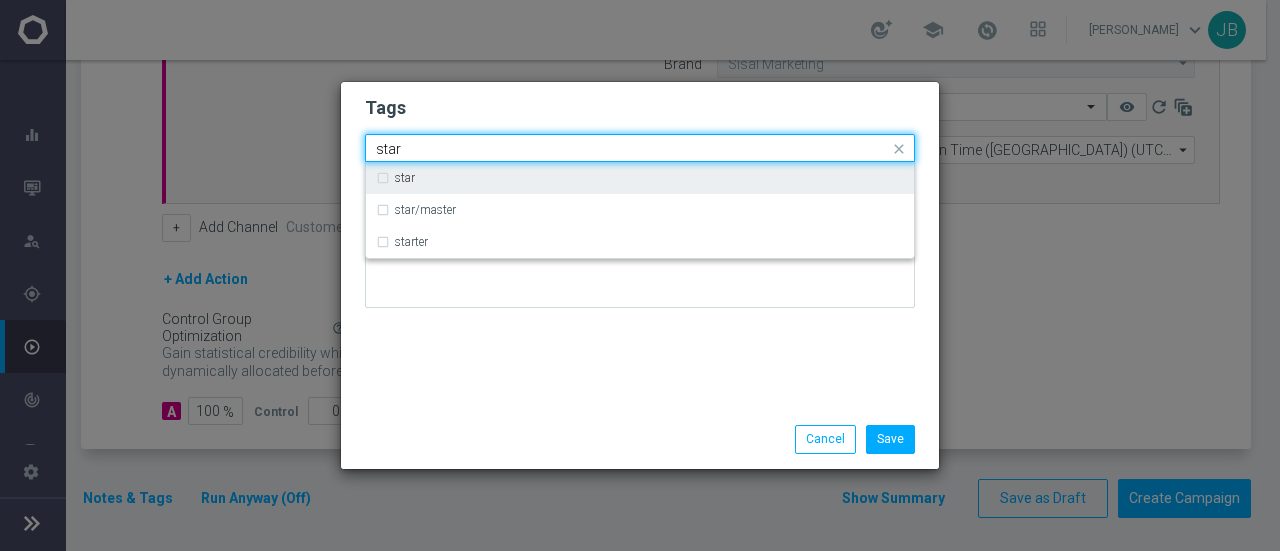 click on "star" at bounding box center [640, 178] 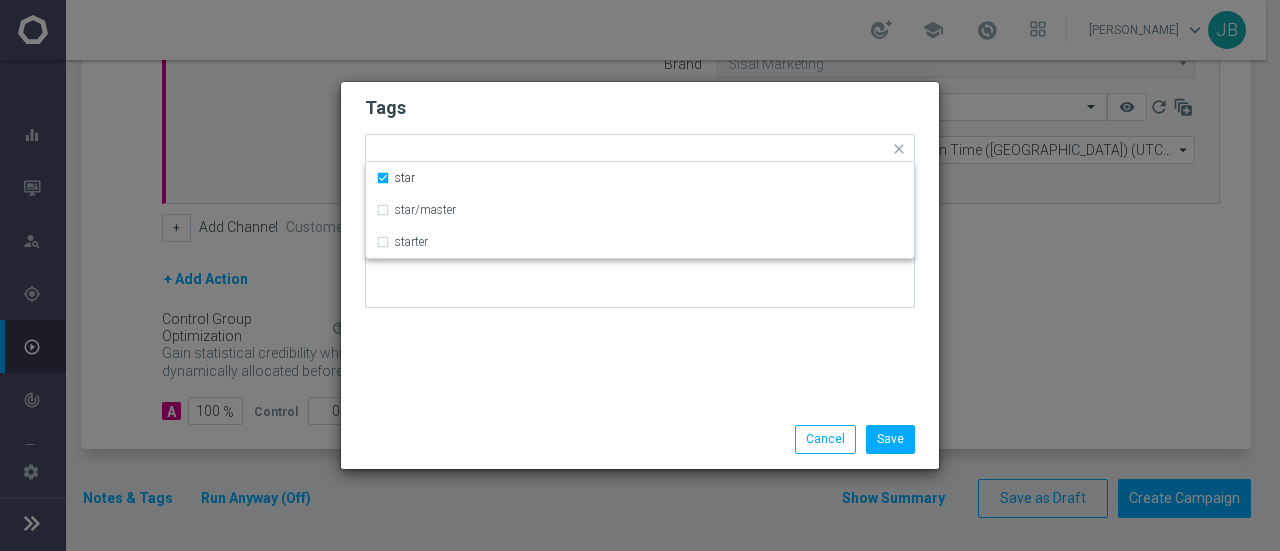 click on "Tags" 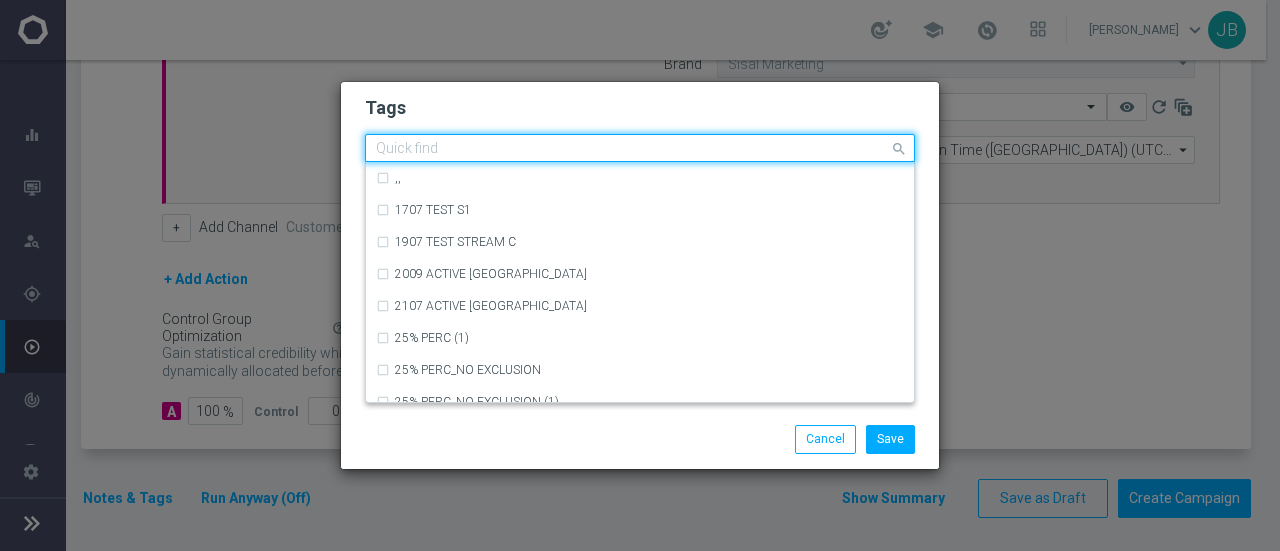 click 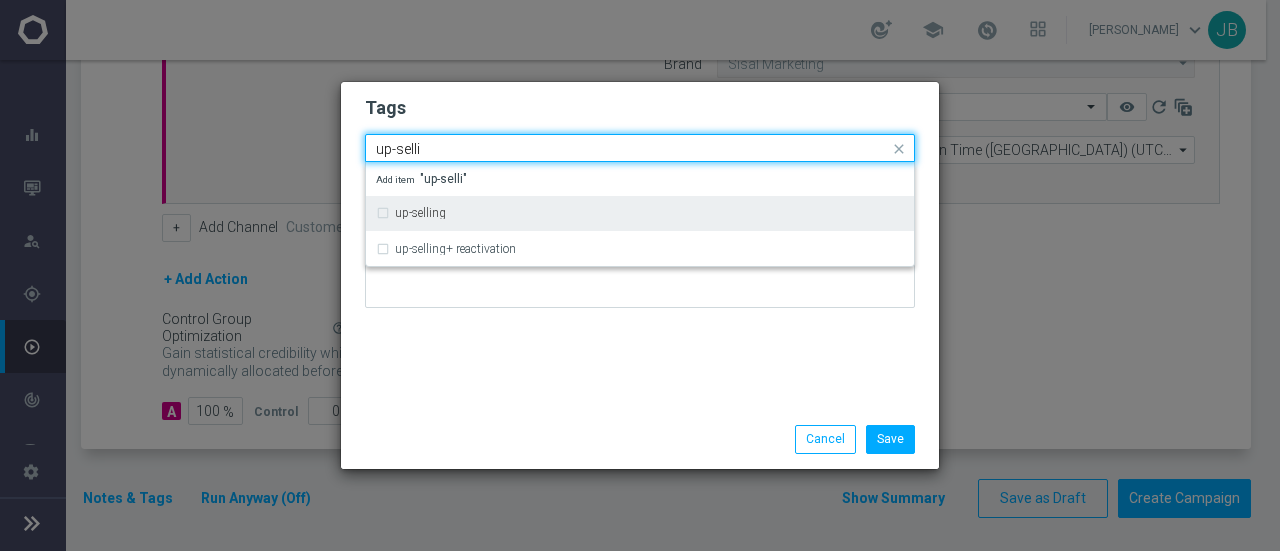 click on "up-selling" at bounding box center [420, 213] 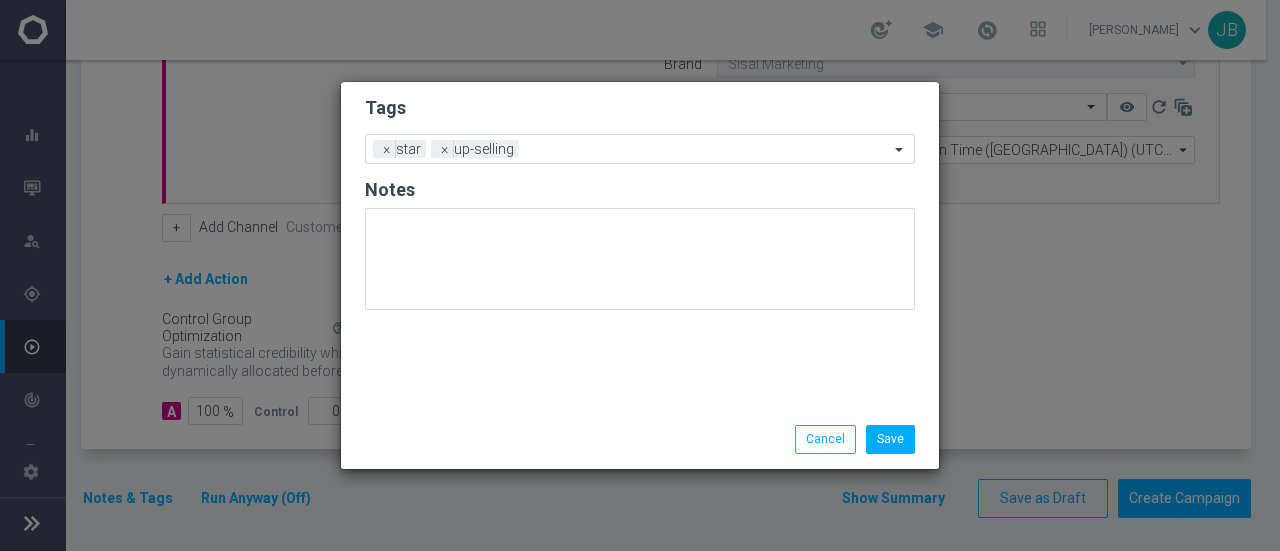 click on "Tags" 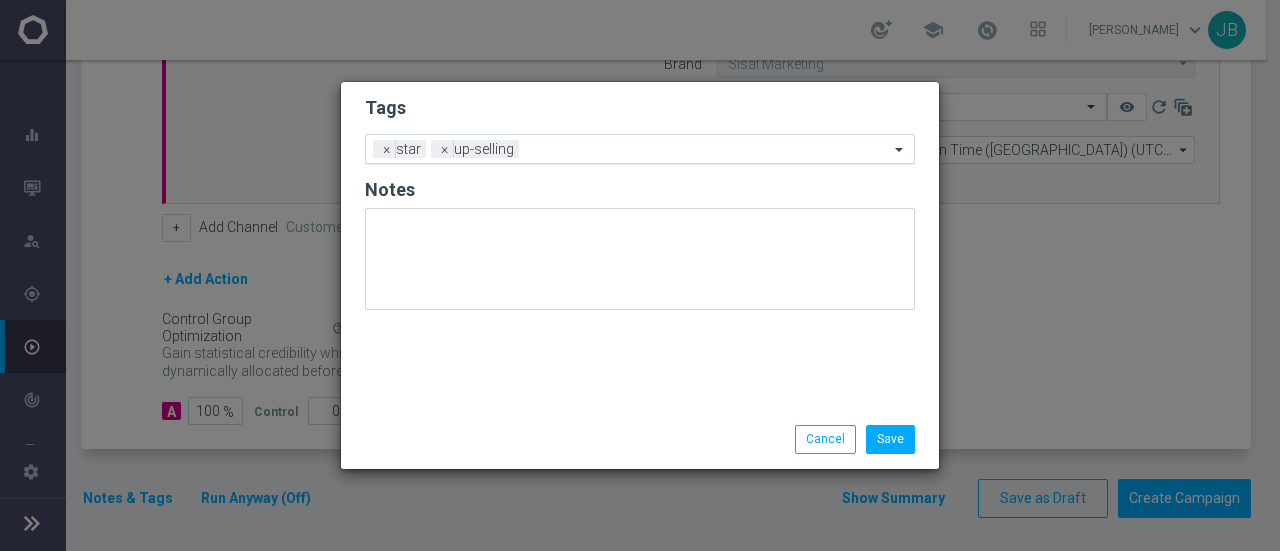 click 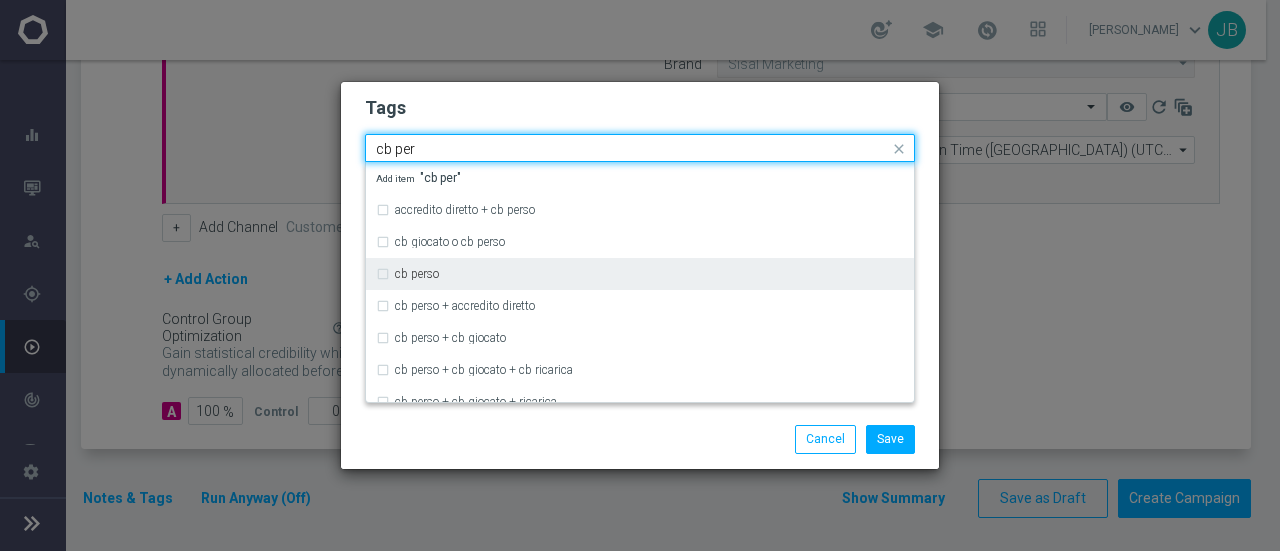 click on "cb perso" at bounding box center (417, 274) 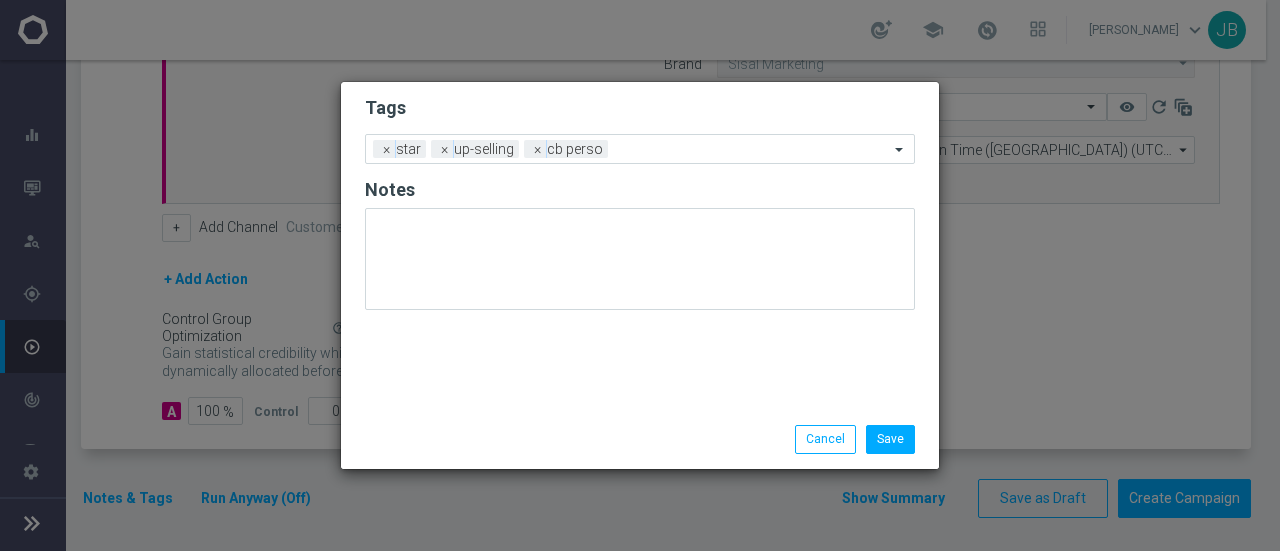 click on "Tags" 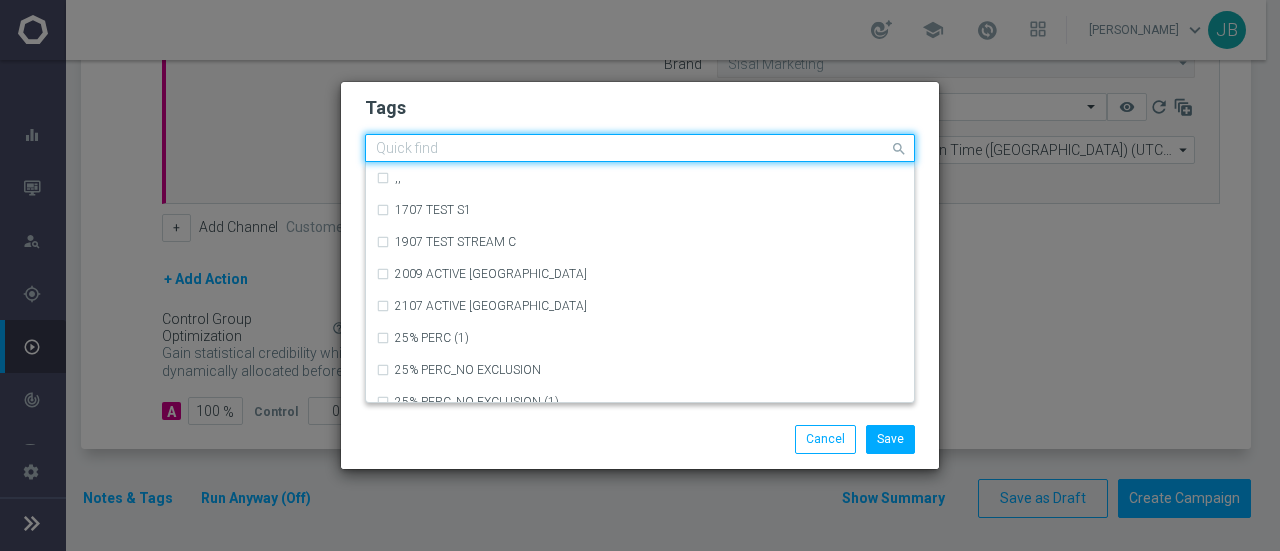 click 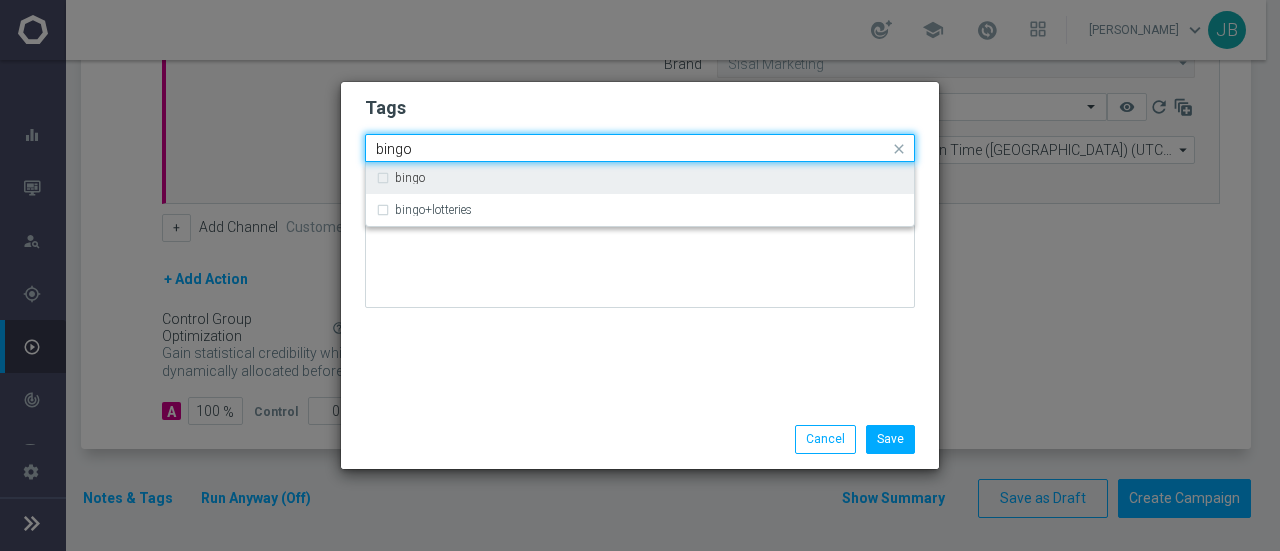 click on "bingo" at bounding box center (640, 178) 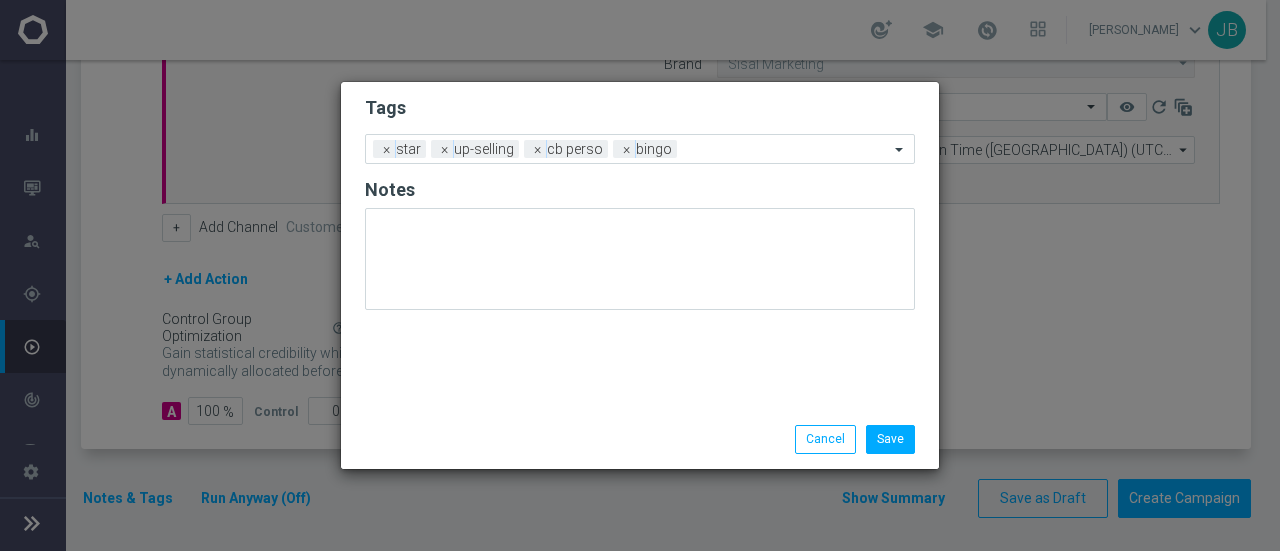 click on "Tags" 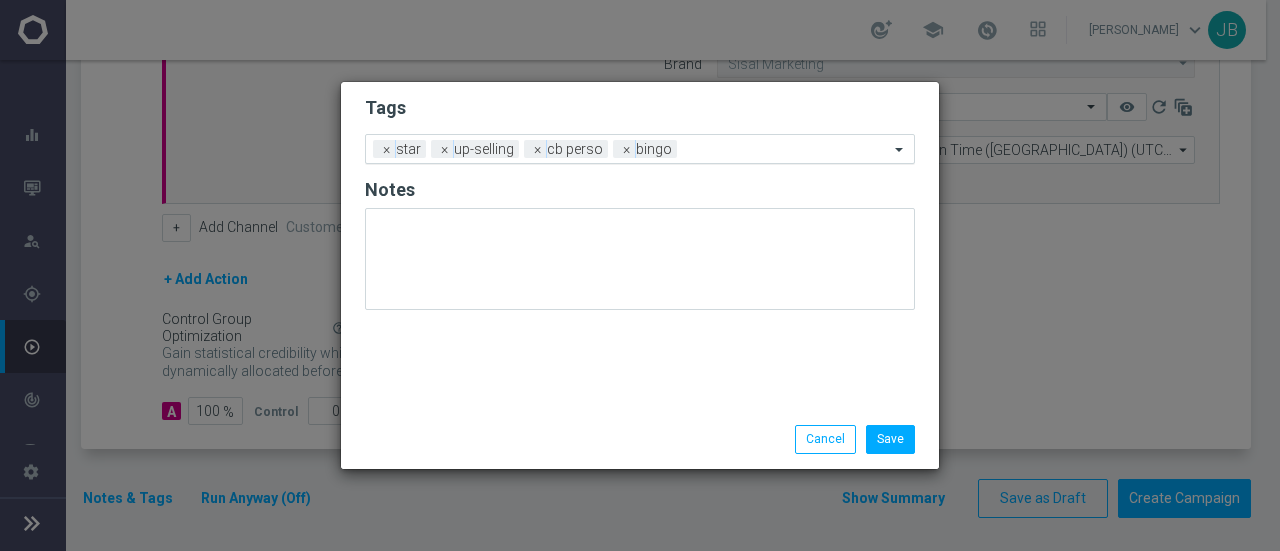 click 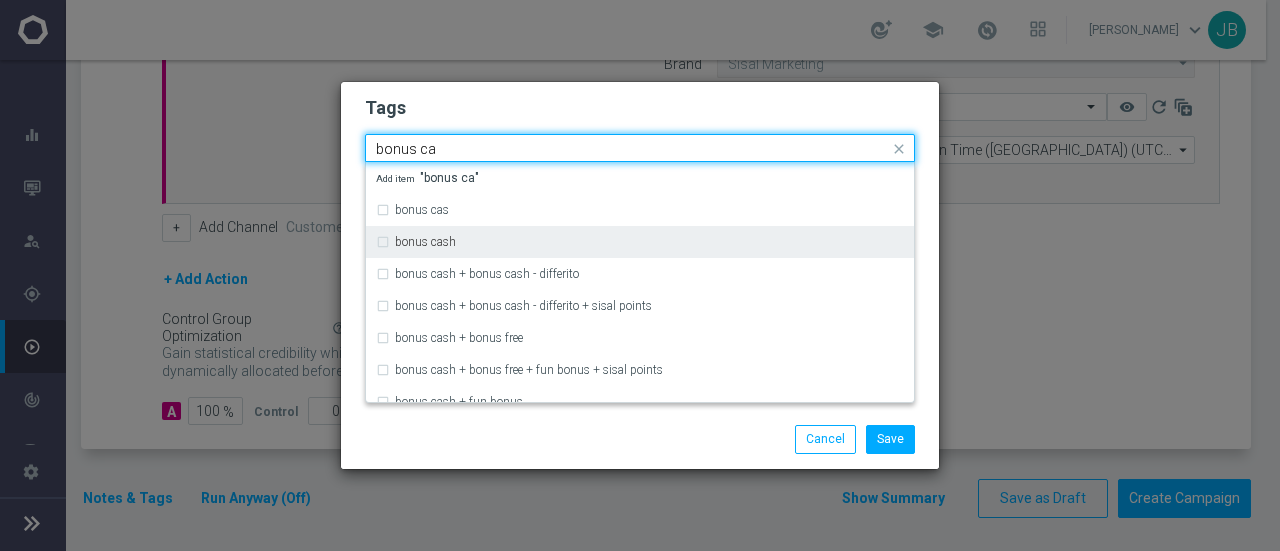 click on "bonus cash" at bounding box center [640, 242] 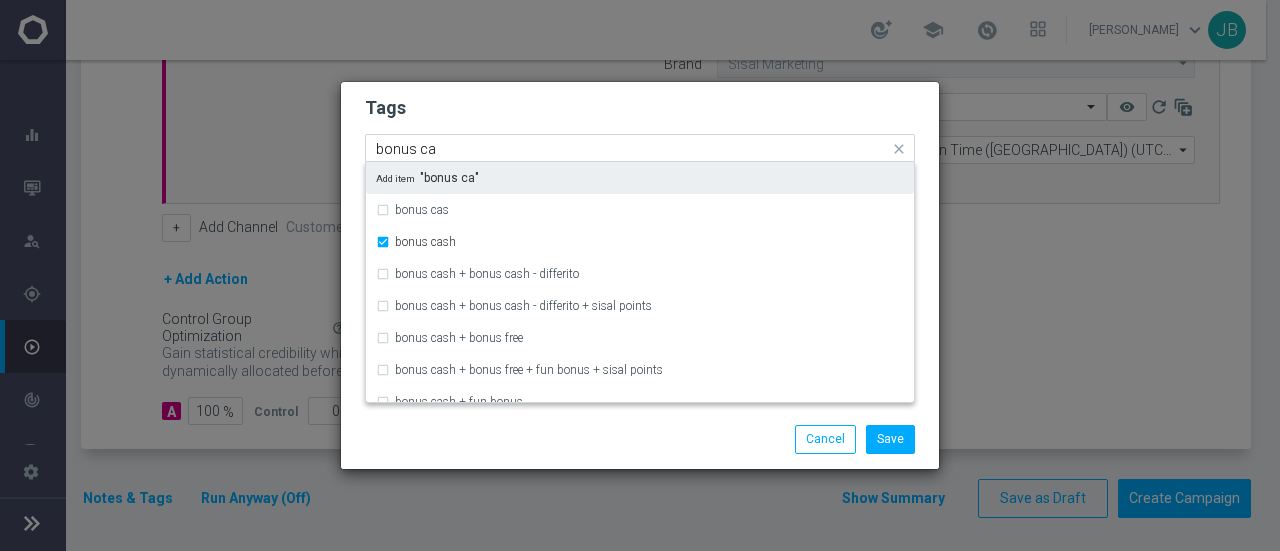 type 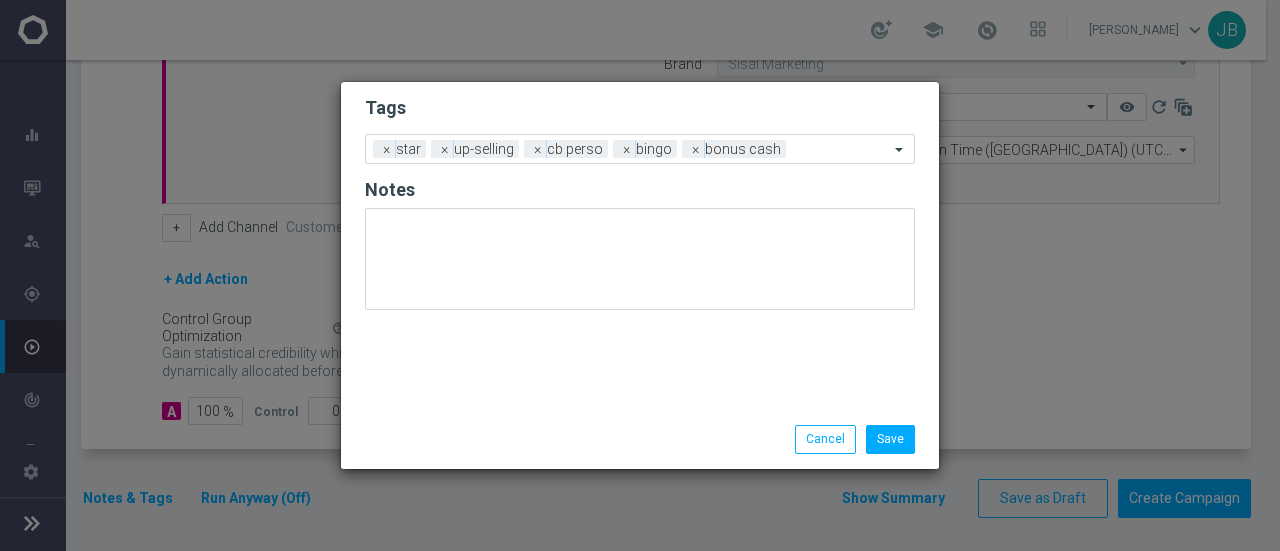 click on "Tags" 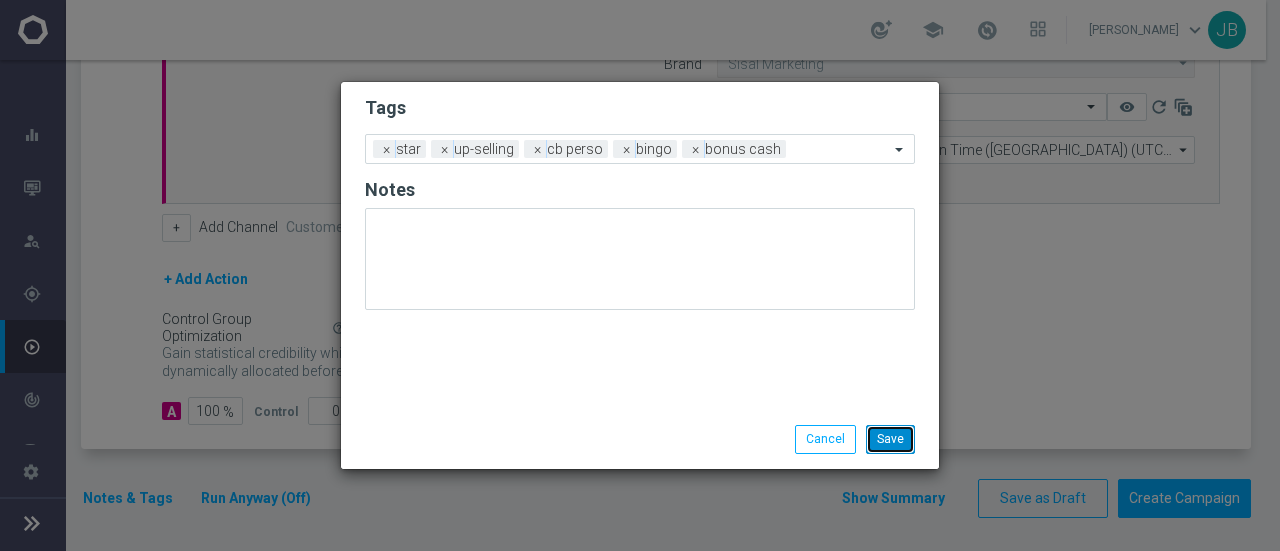 click on "Save" 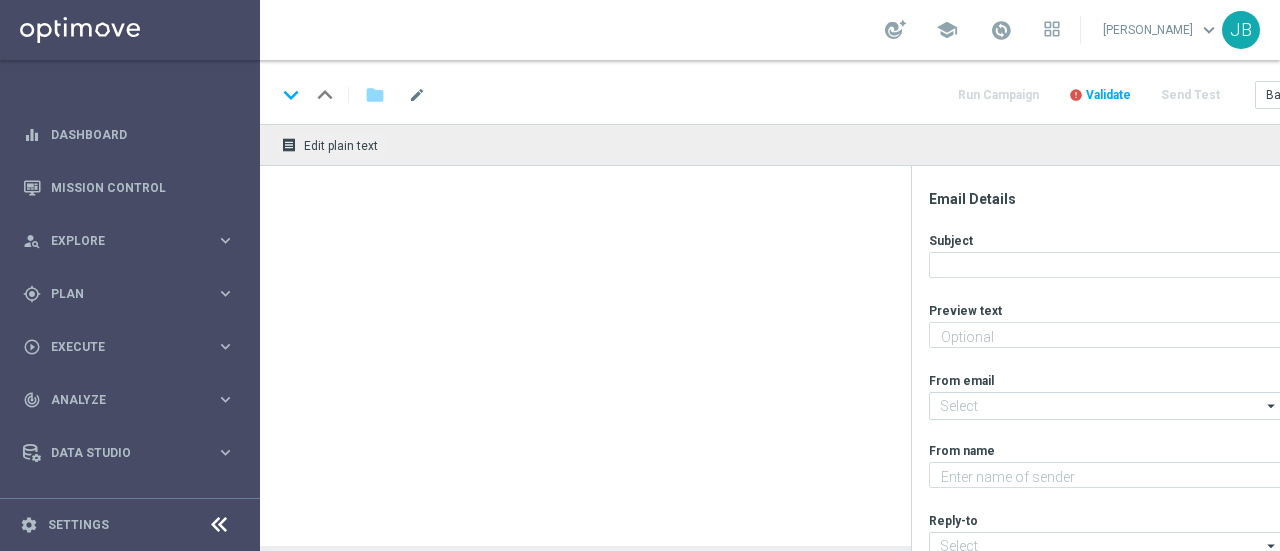 type on "Fino a 200€ di bonus per te!" 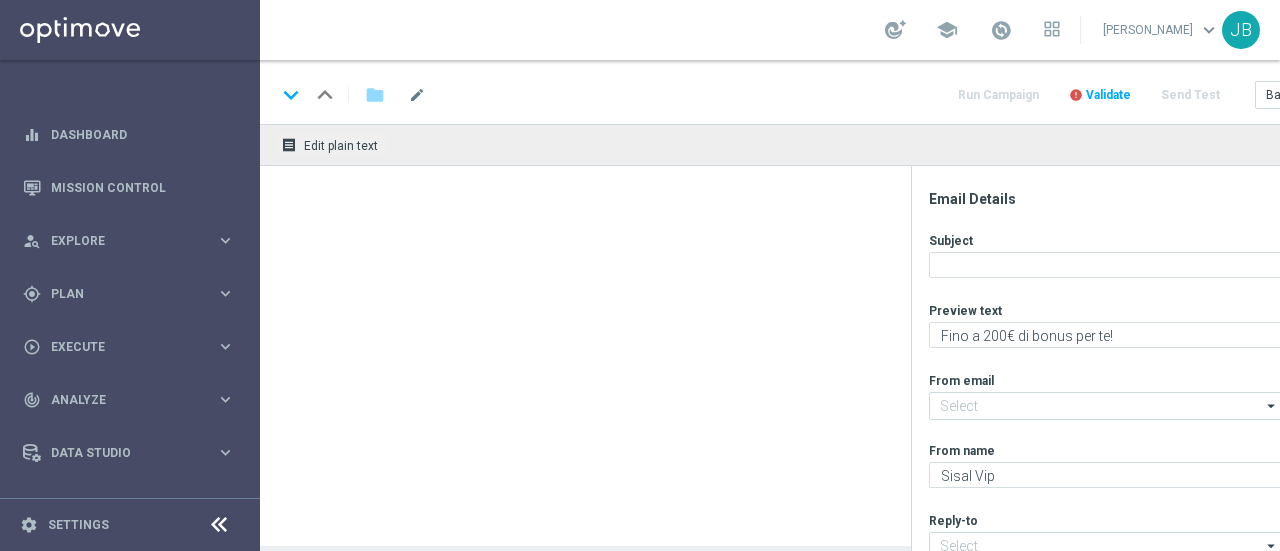 type on "[EMAIL_ADDRESS][DOMAIN_NAME]" 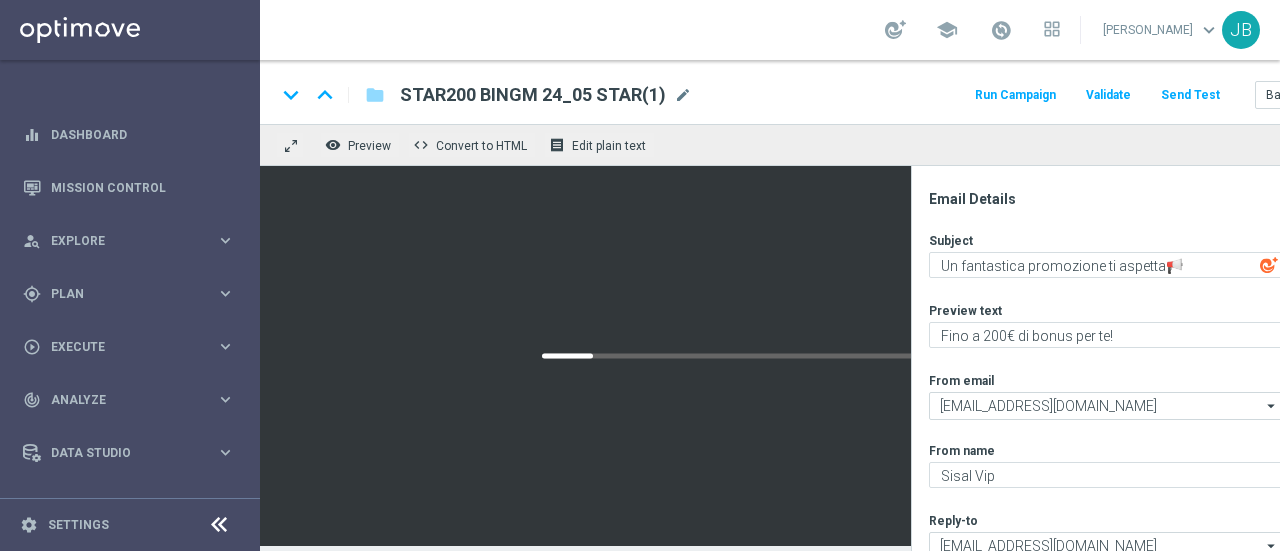scroll, scrollTop: 0, scrollLeft: 0, axis: both 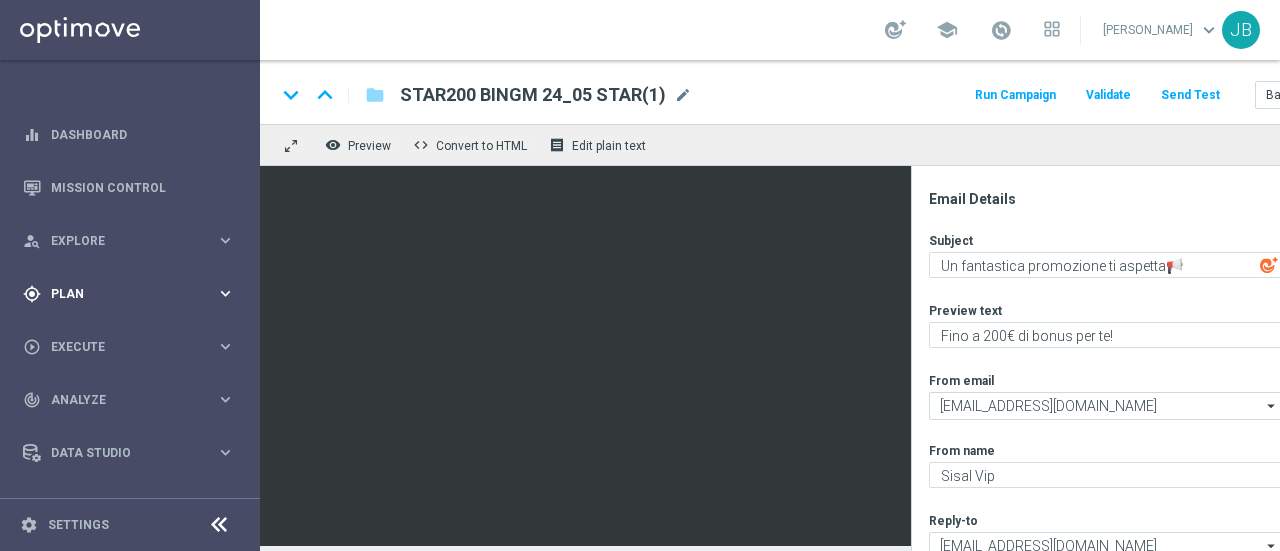 click on "gps_fixed
Plan
keyboard_arrow_right" at bounding box center (129, 293) 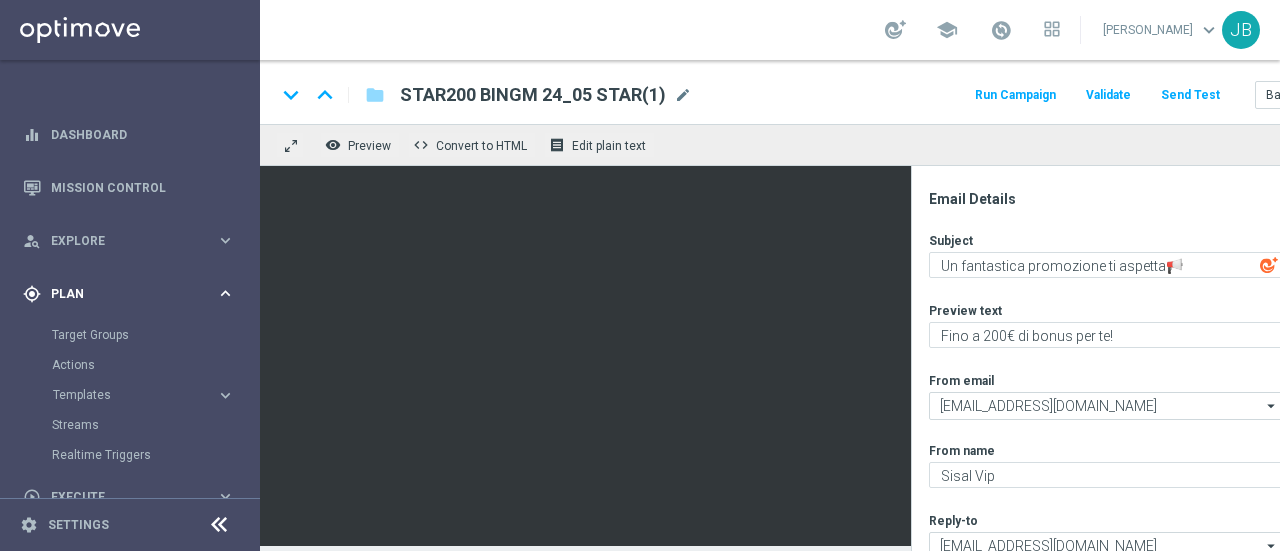 click on "gps_fixed
Plan
keyboard_arrow_right" at bounding box center (129, 293) 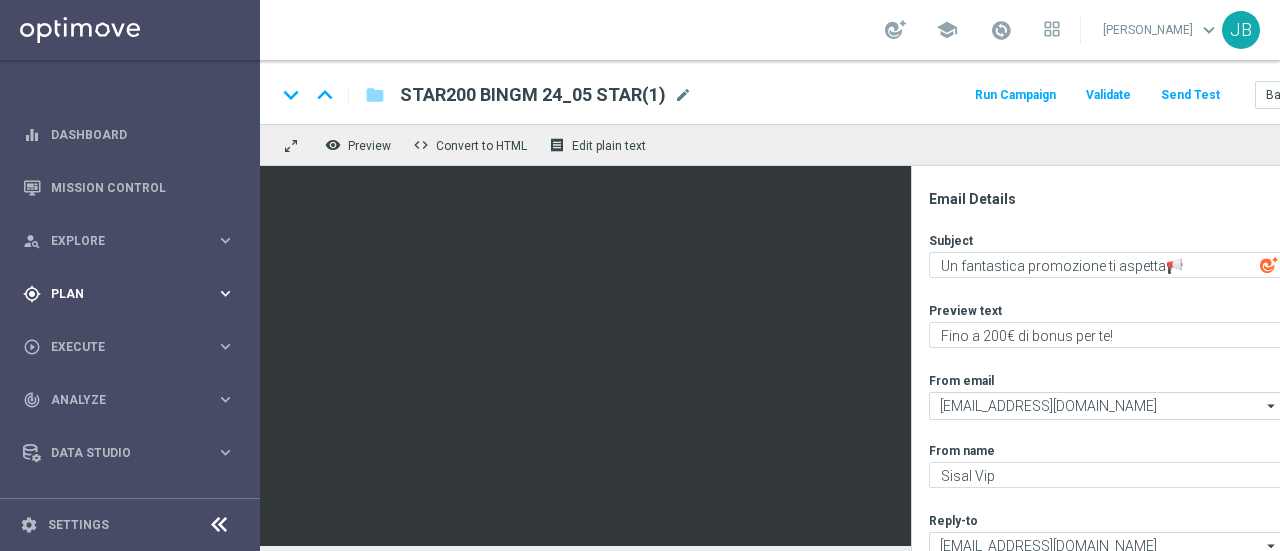 click on "gps_fixed
Plan
keyboard_arrow_right" at bounding box center (129, 293) 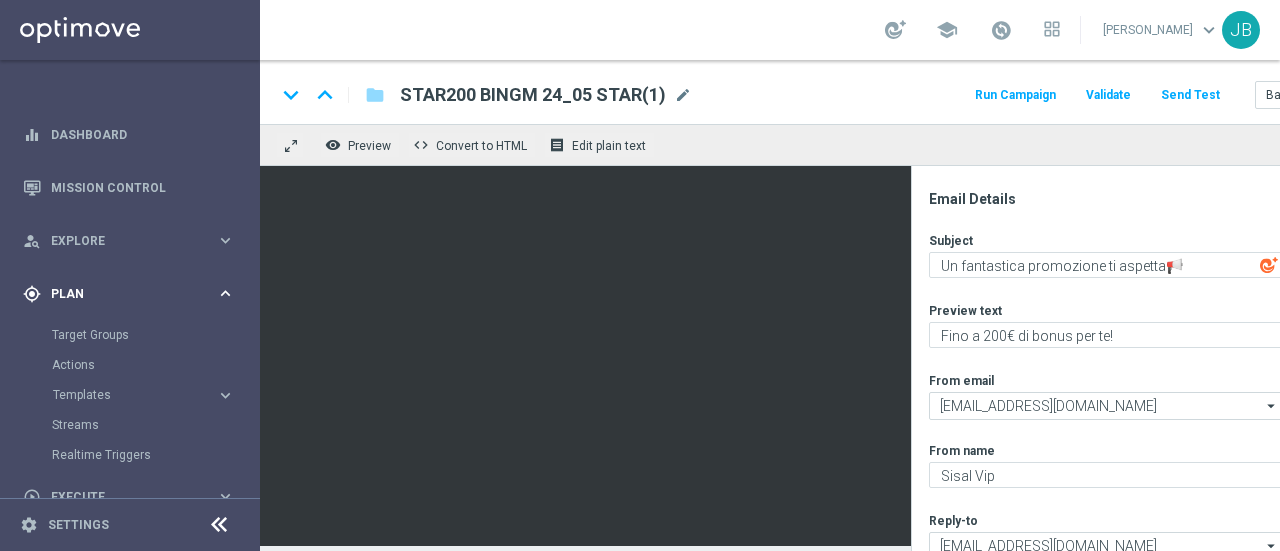 click on "gps_fixed
Plan
keyboard_arrow_right" at bounding box center (129, 293) 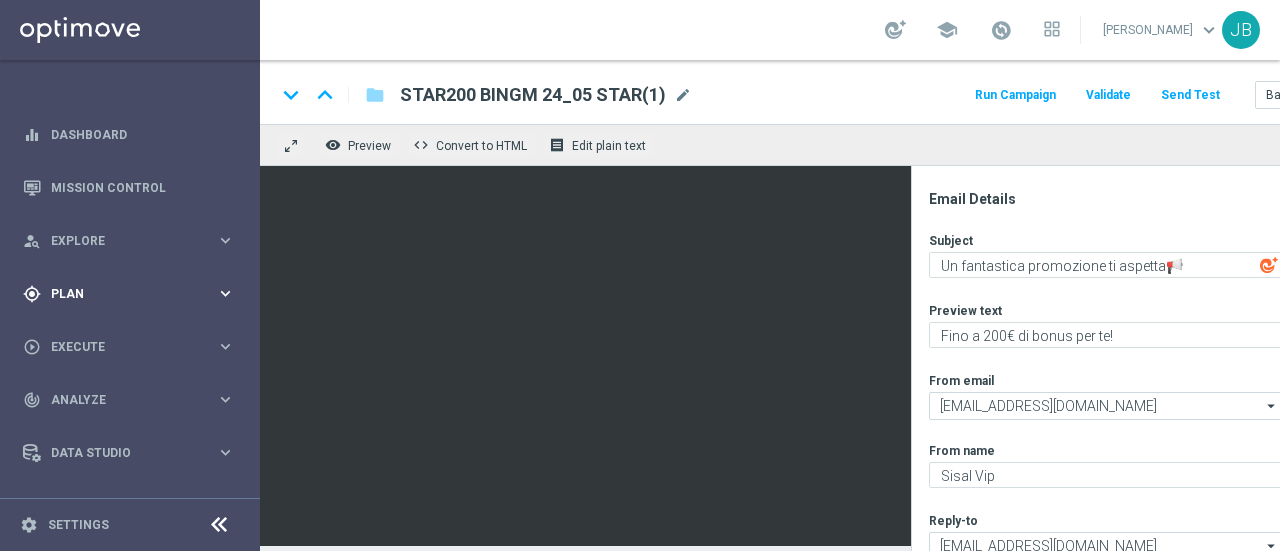click on "gps_fixed
Plan" at bounding box center (119, 294) 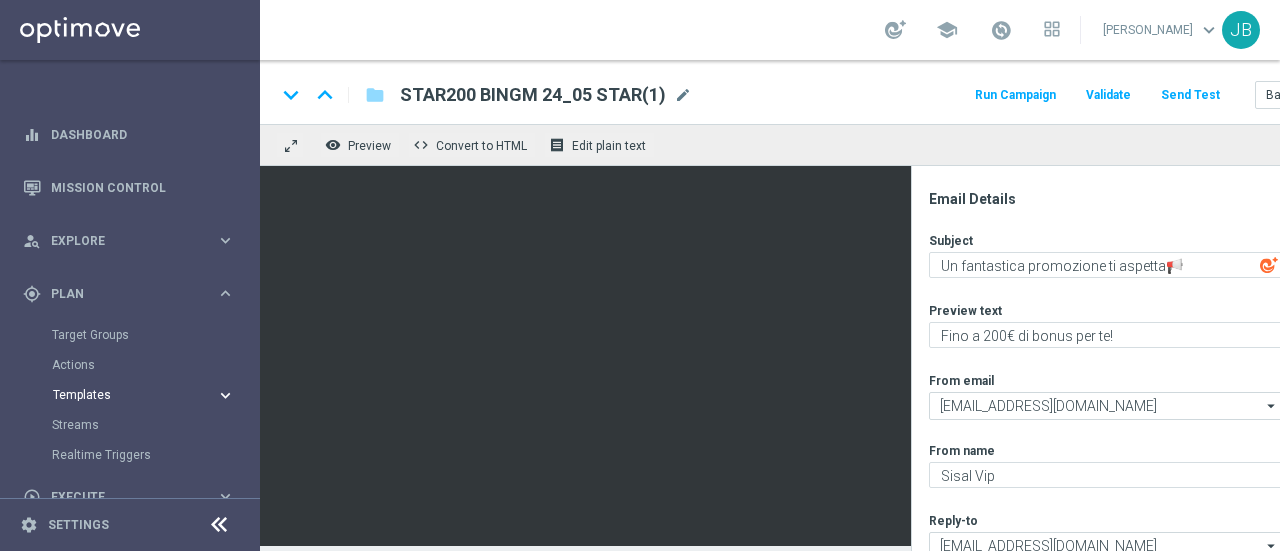click on "Templates
keyboard_arrow_right" at bounding box center (144, 395) 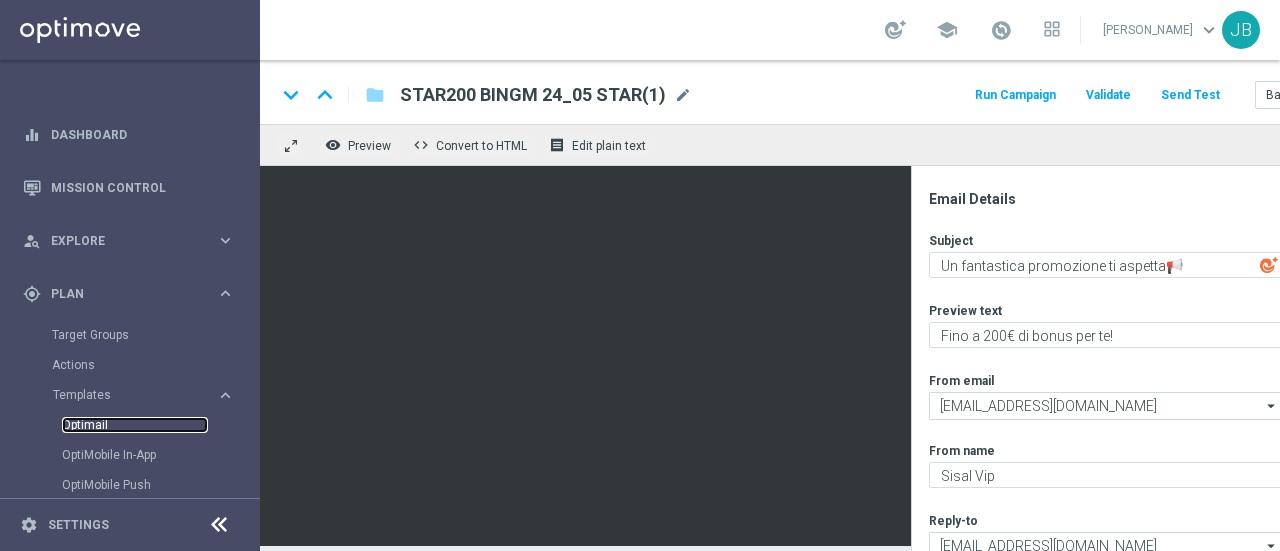 click on "Optimail" at bounding box center (135, 425) 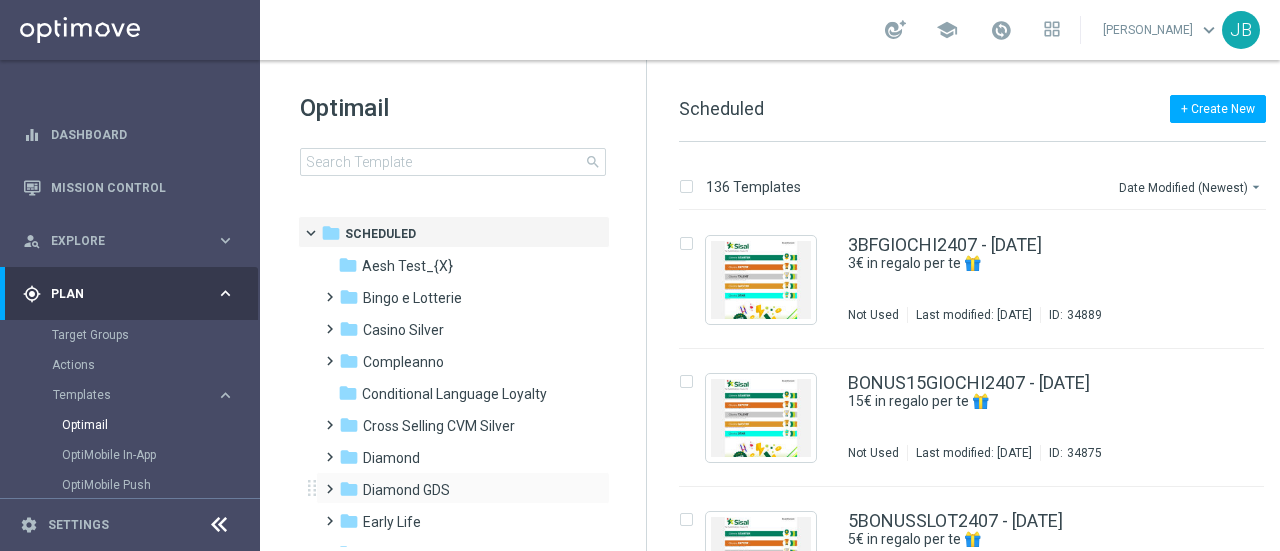 click at bounding box center (325, 480) 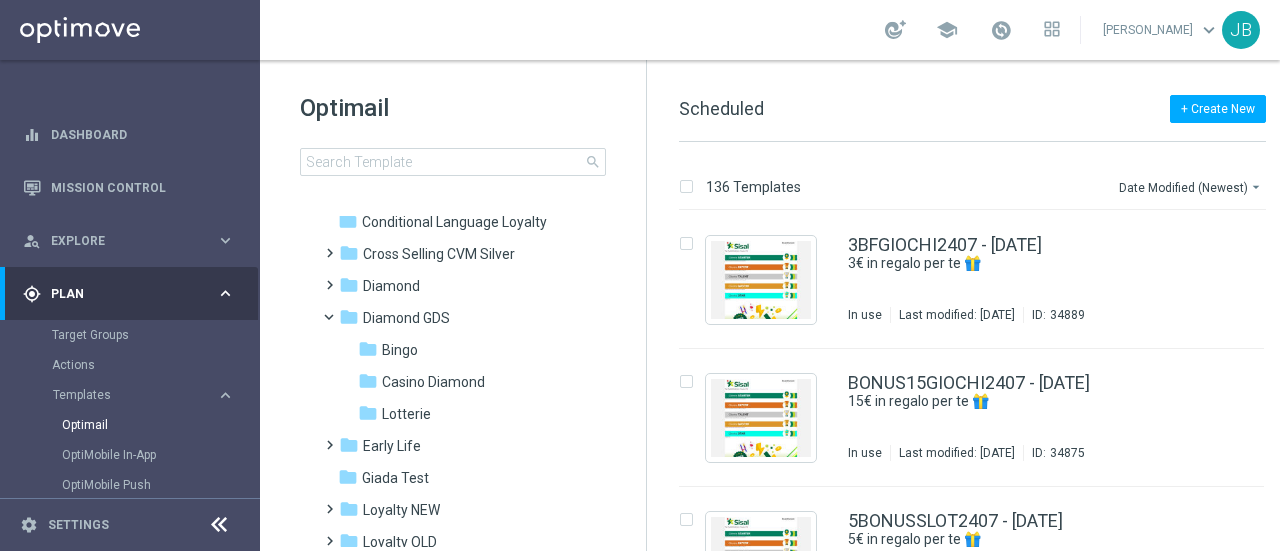 scroll, scrollTop: 183, scrollLeft: 0, axis: vertical 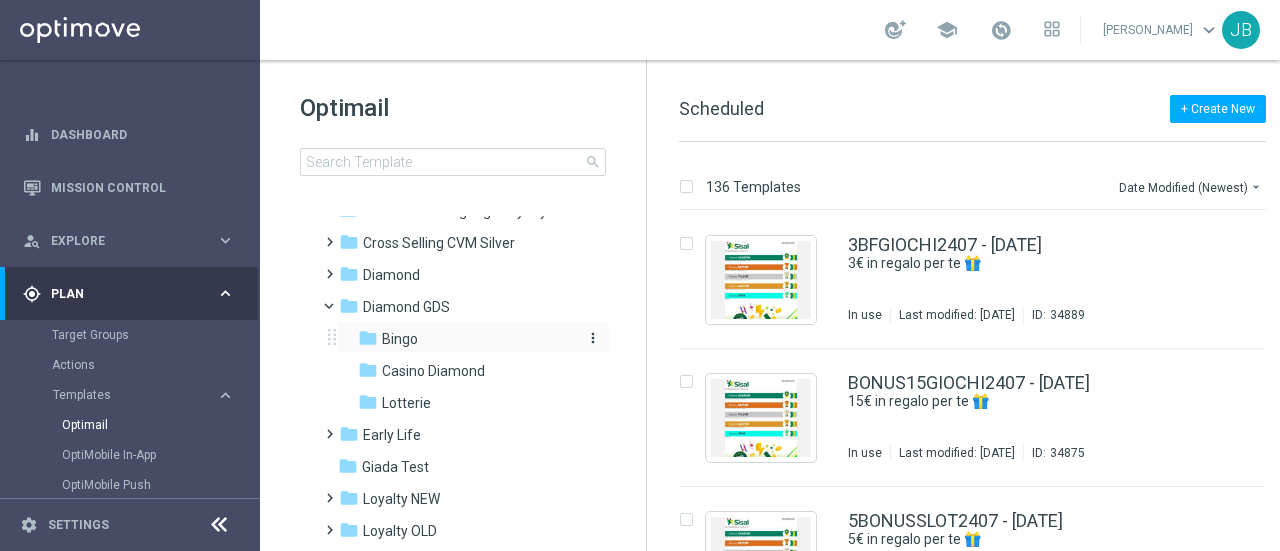 click on "Bingo" at bounding box center (400, 339) 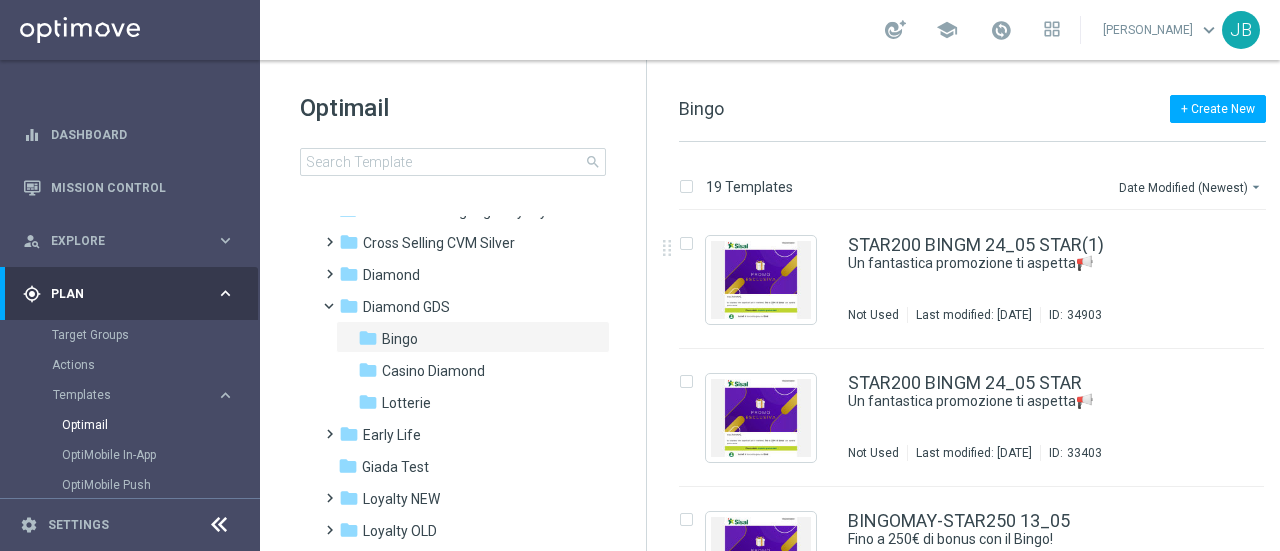 click on "insert_drive_file
STAR200 BINGM 24_05 STAR(1)
Un fantastica promozione ti aspetta📢​
Not Used
Last modified: Friday, July 25, 2025
ID:
34903
file_copy
more_vert" at bounding box center (980, 280) 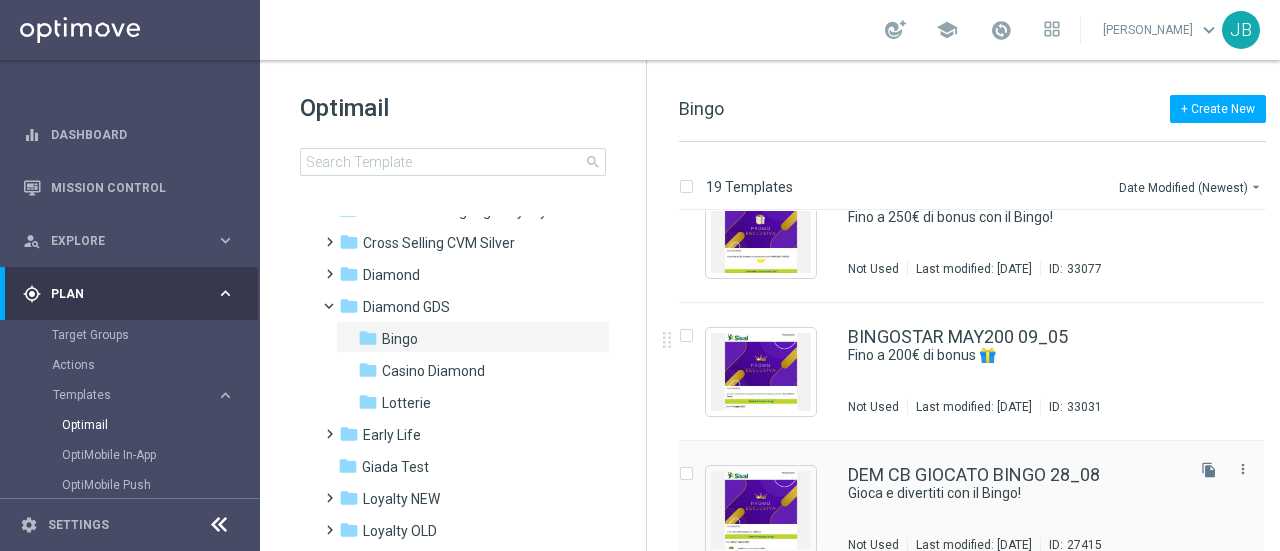 scroll, scrollTop: 320, scrollLeft: 0, axis: vertical 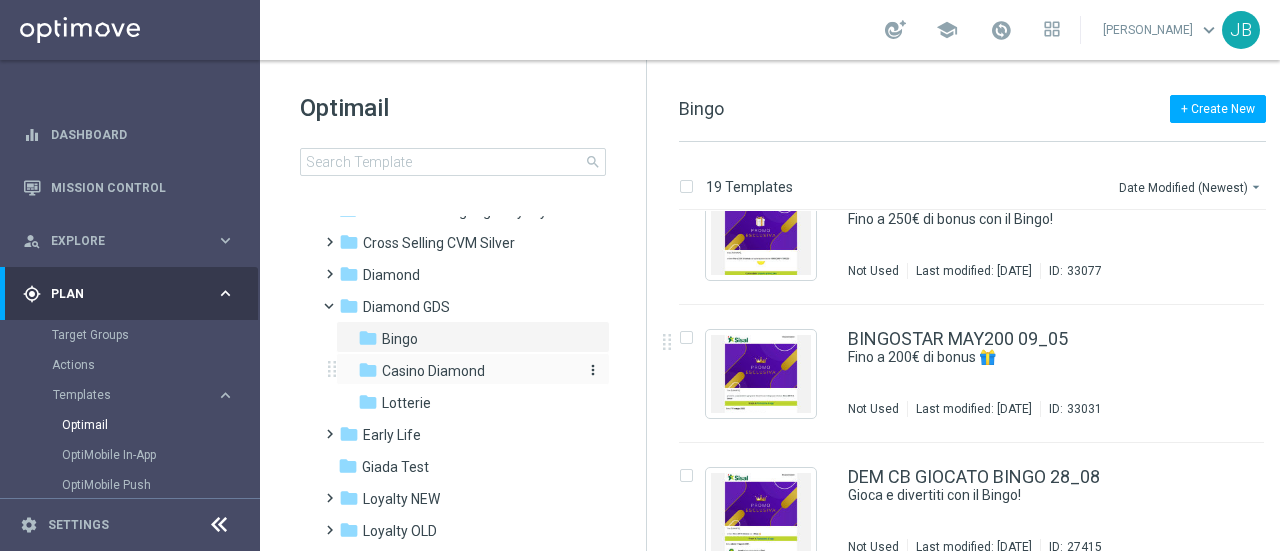 click on "Casino Diamond" at bounding box center (433, 371) 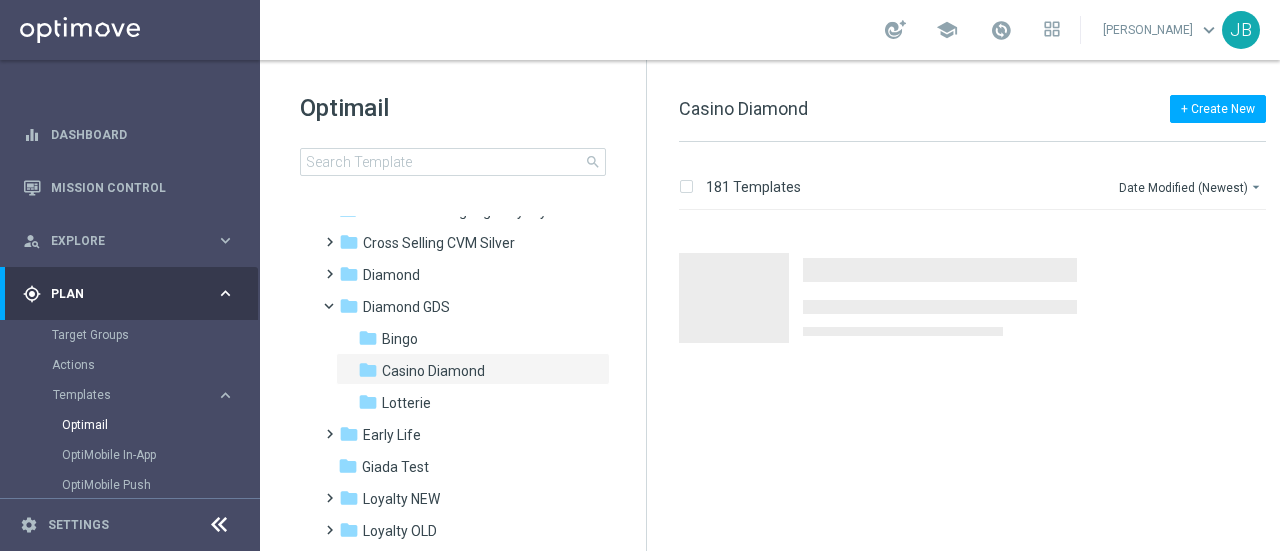 scroll, scrollTop: 0, scrollLeft: 0, axis: both 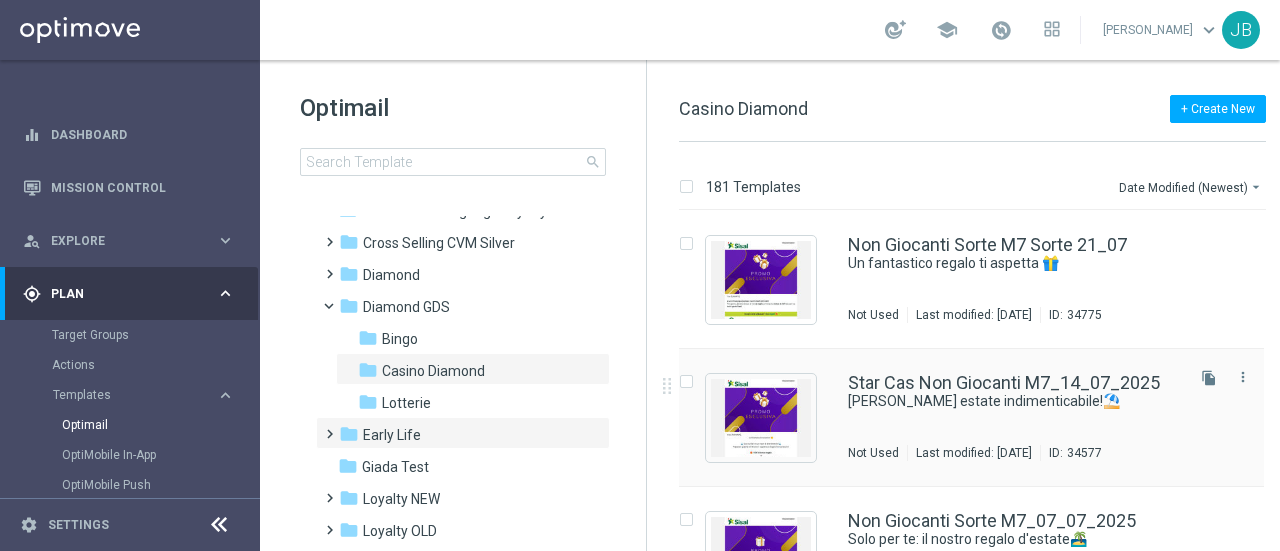 click on "Star  Cas Non Giocanti M7_14_07_2025
Rendi la tua estate indimenticabile!⛱️
Not Used
Last modified: Monday, July 14, 2025
ID:
34577" at bounding box center (1014, 417) 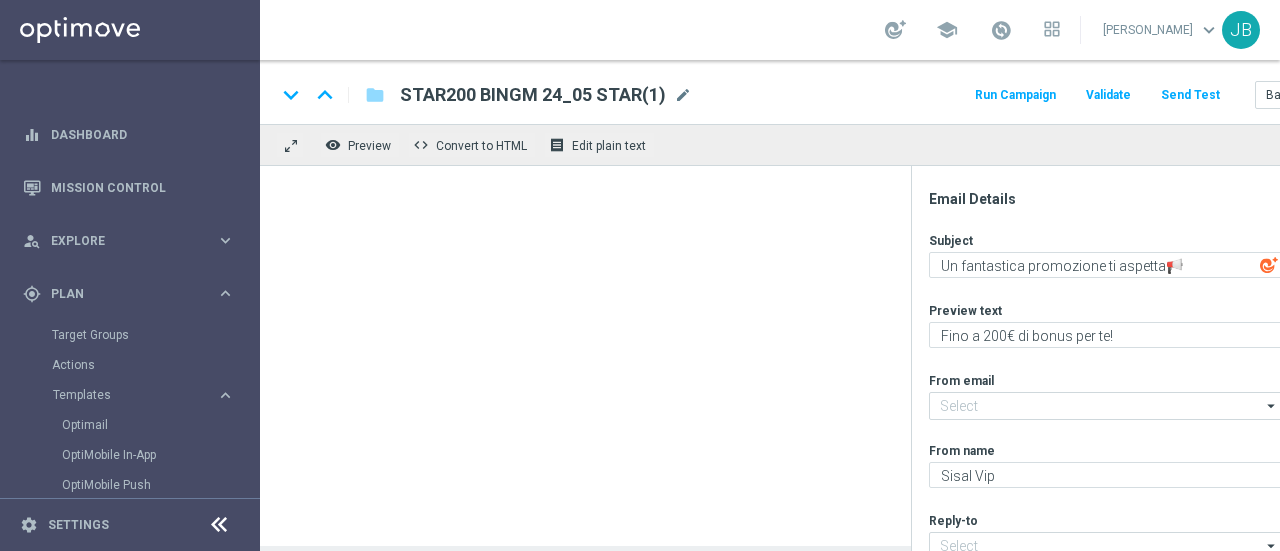scroll, scrollTop: 15, scrollLeft: 0, axis: vertical 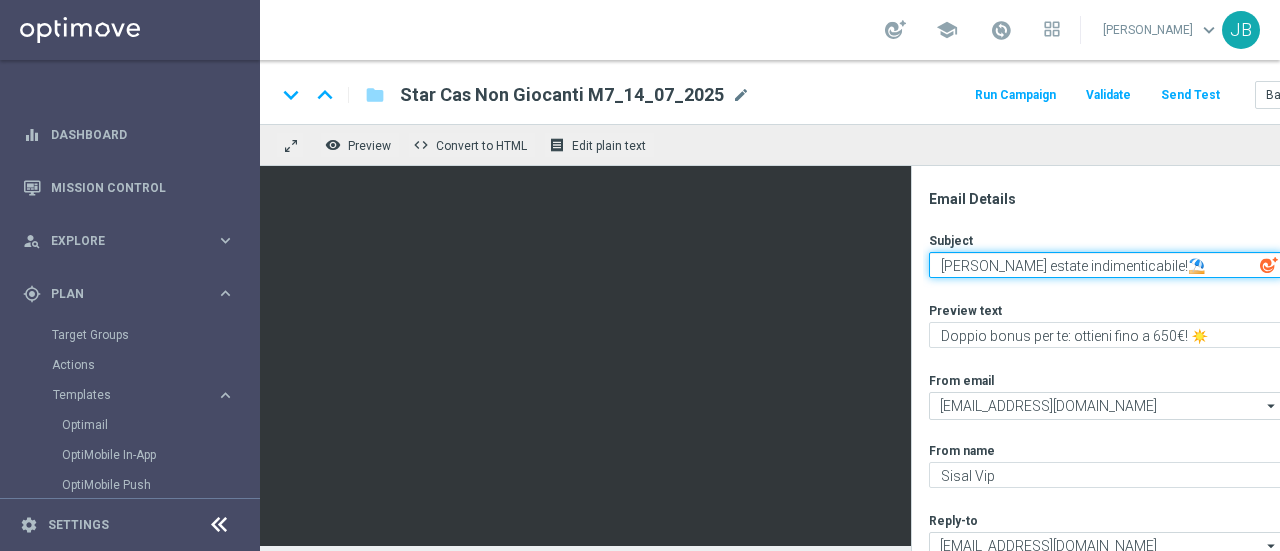 drag, startPoint x: 1170, startPoint y: 251, endPoint x: 1158, endPoint y: 250, distance: 12.0415945 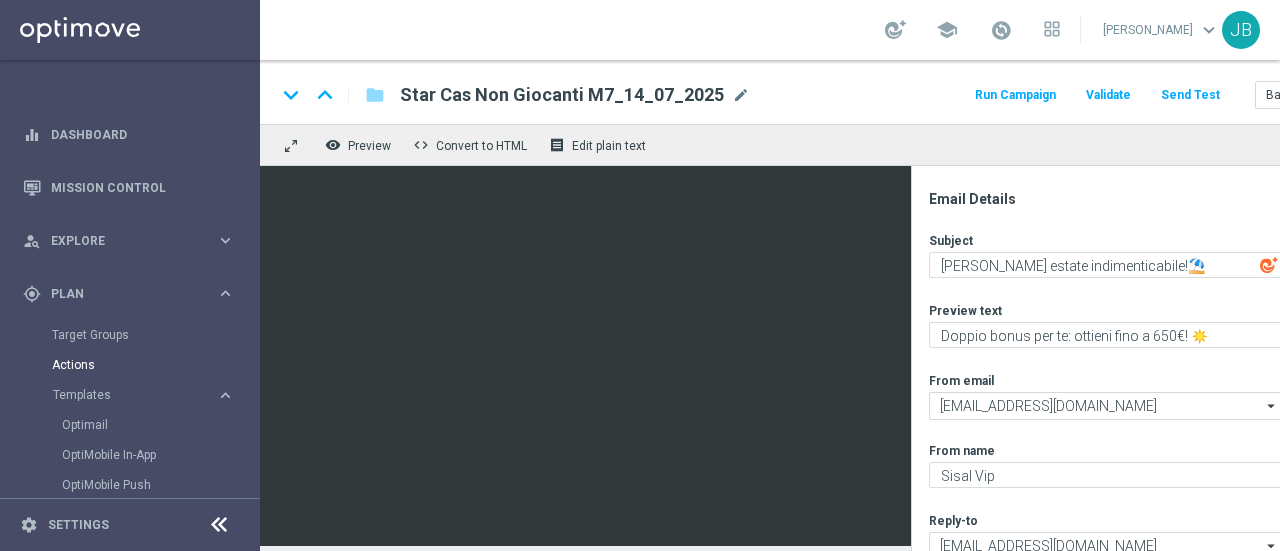 scroll, scrollTop: 0, scrollLeft: 0, axis: both 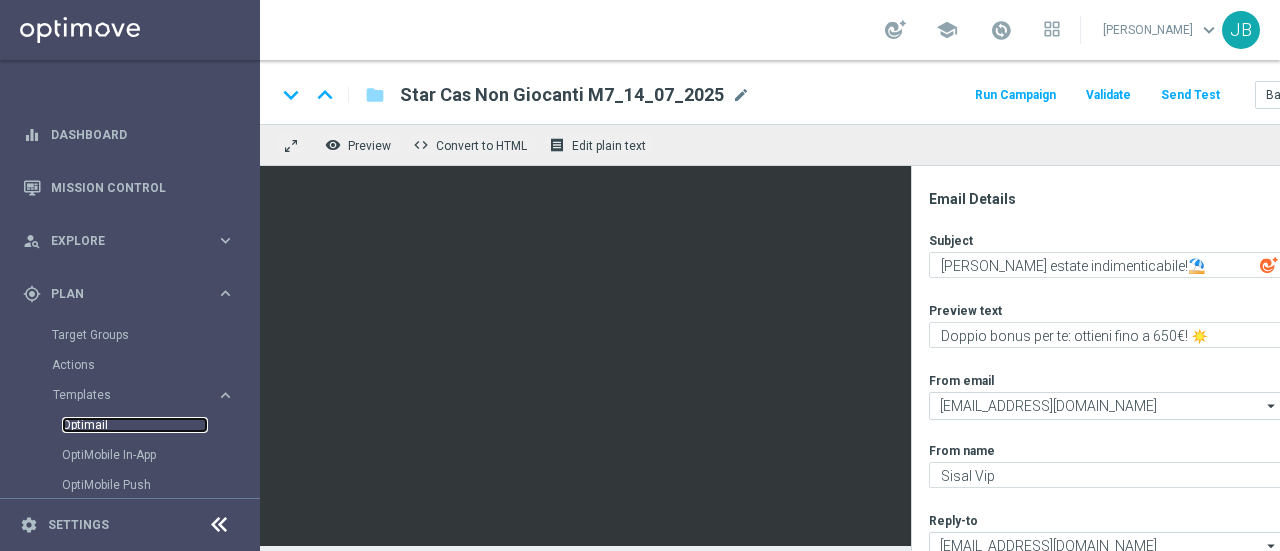 click on "Optimail" at bounding box center [135, 425] 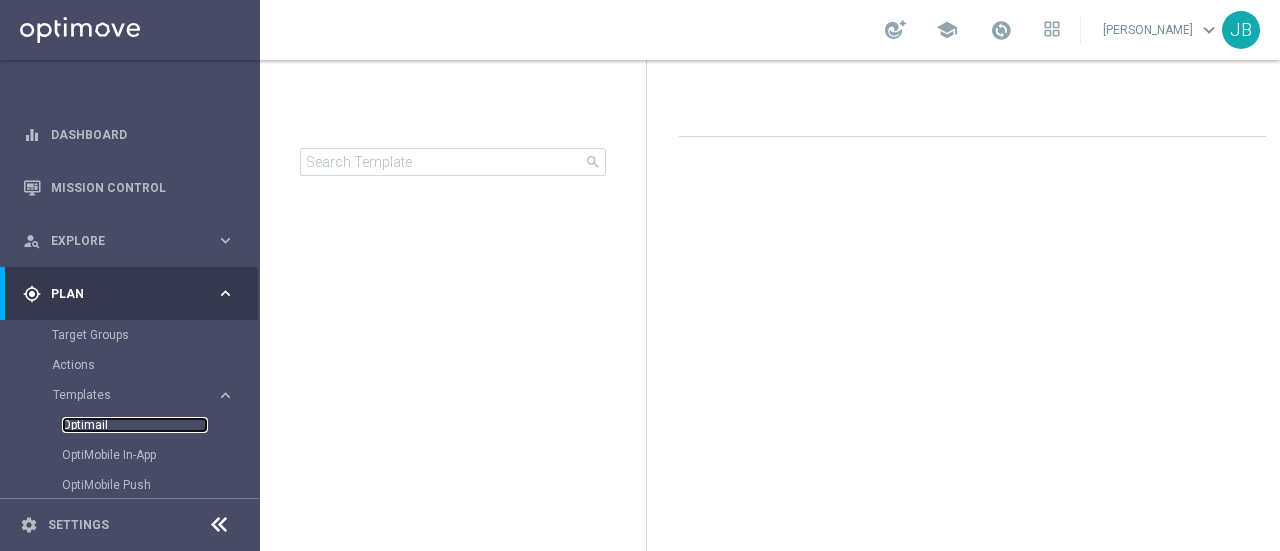 scroll, scrollTop: 0, scrollLeft: 0, axis: both 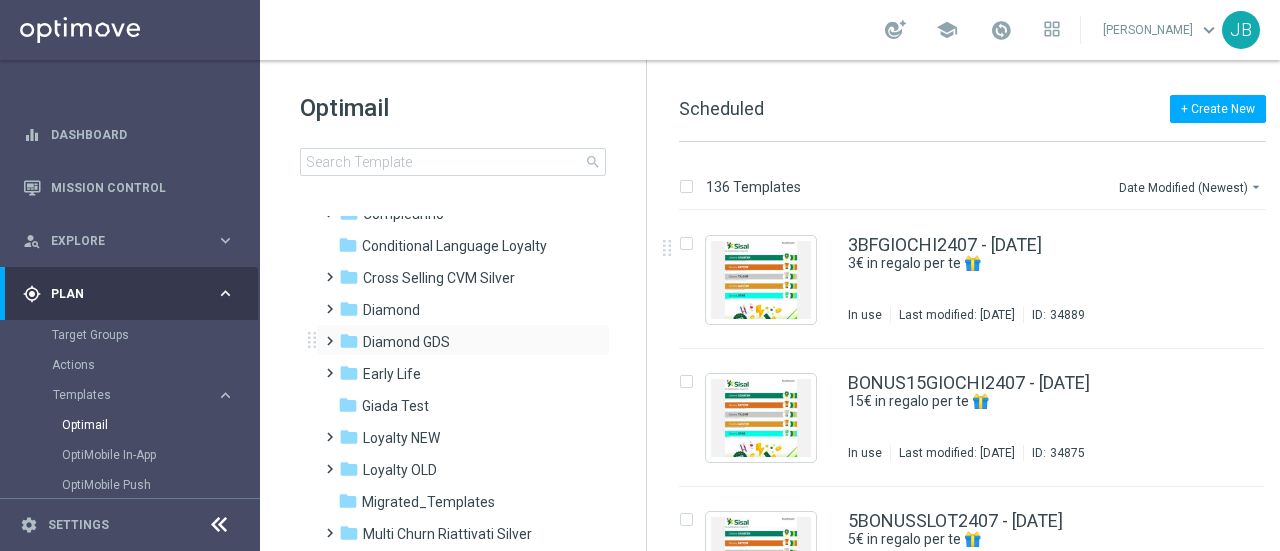 click at bounding box center [325, 332] 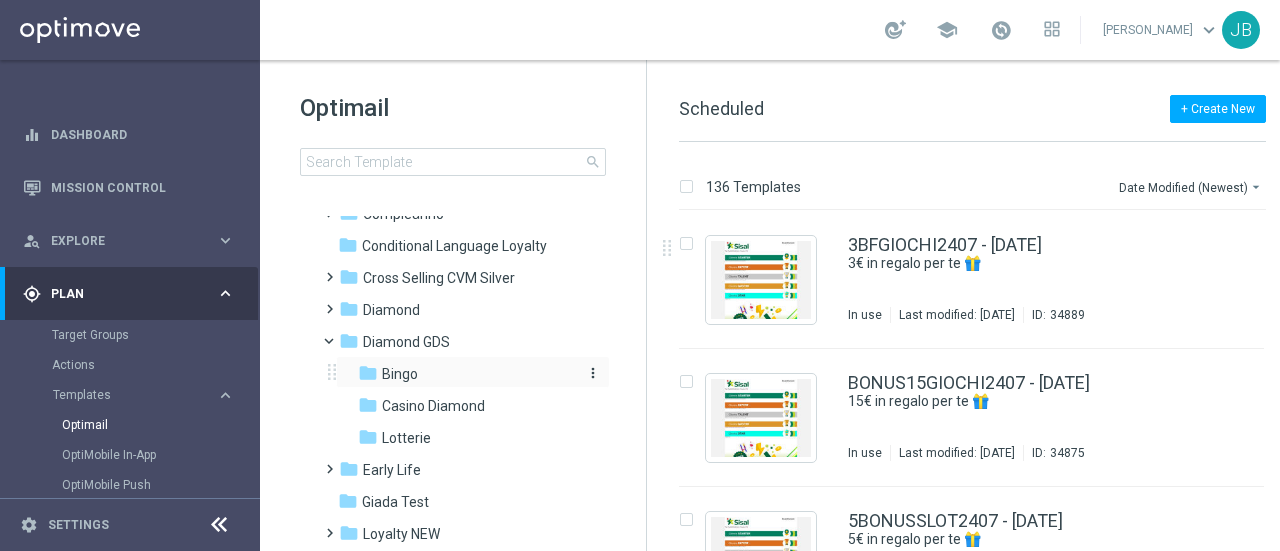 click on "Bingo" at bounding box center [400, 374] 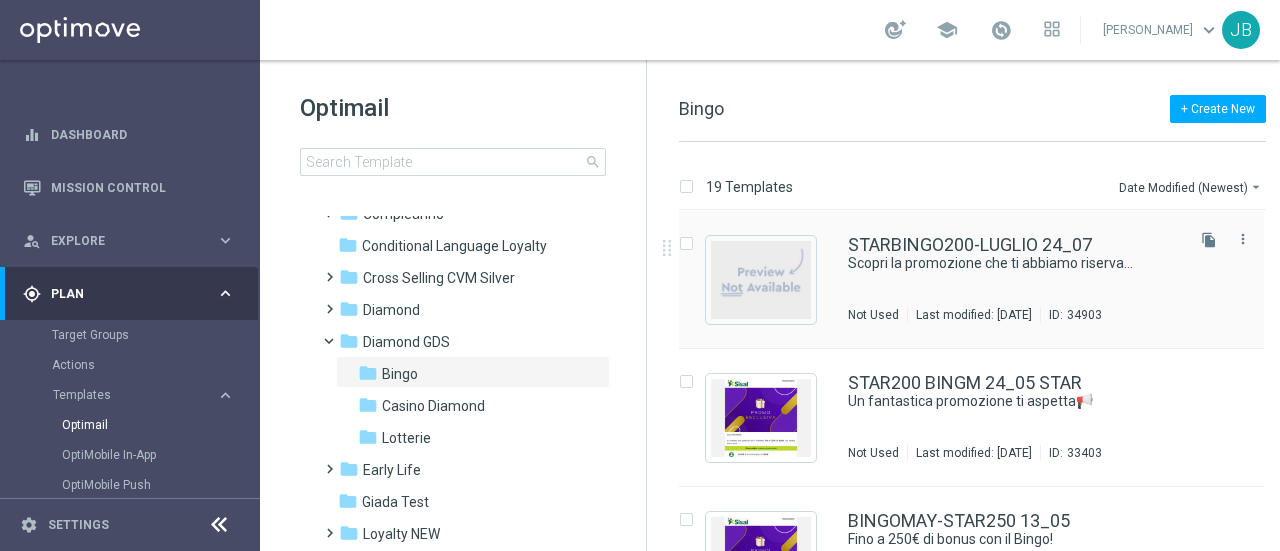click on "STARBINGO200-LUGLIO 24_07
Scopri la promozione che ti abbiamo riservato⛱️​
Not Used
Last modified: Friday, July 25, 2025
ID:
34903" at bounding box center [1014, 279] 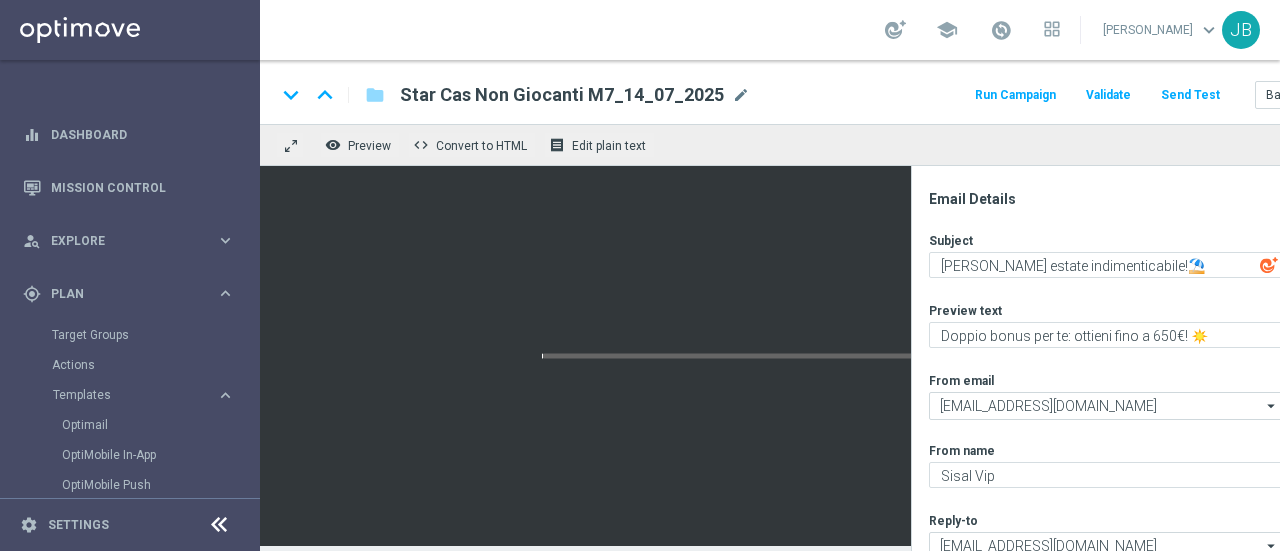 type on "Scopri la promozione che ti abbiamo riservato⛱️​" 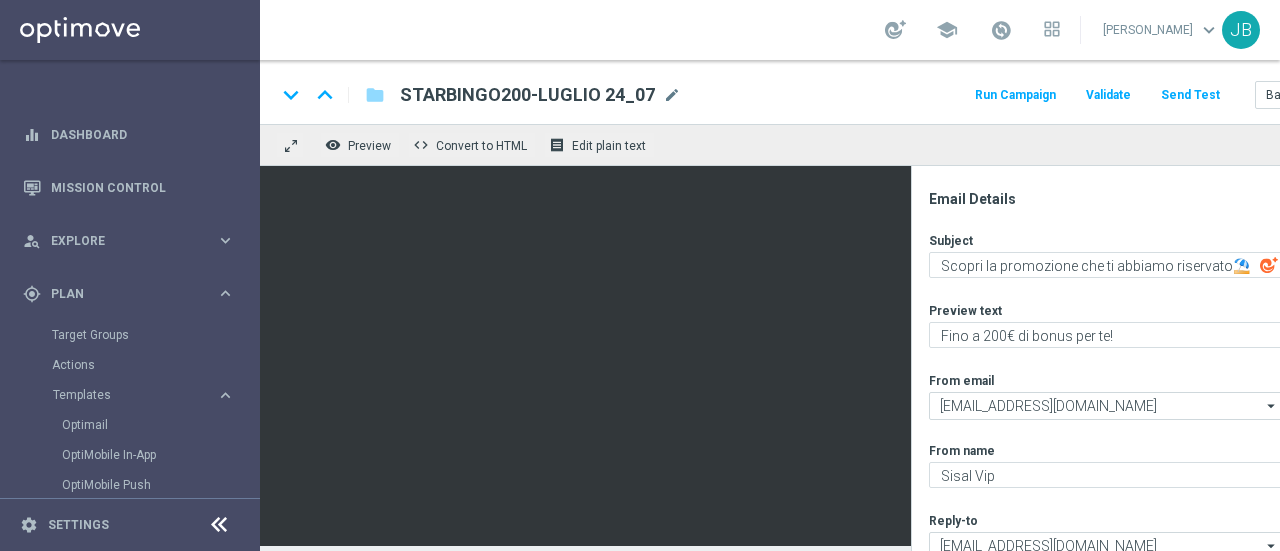 scroll, scrollTop: 15, scrollLeft: 0, axis: vertical 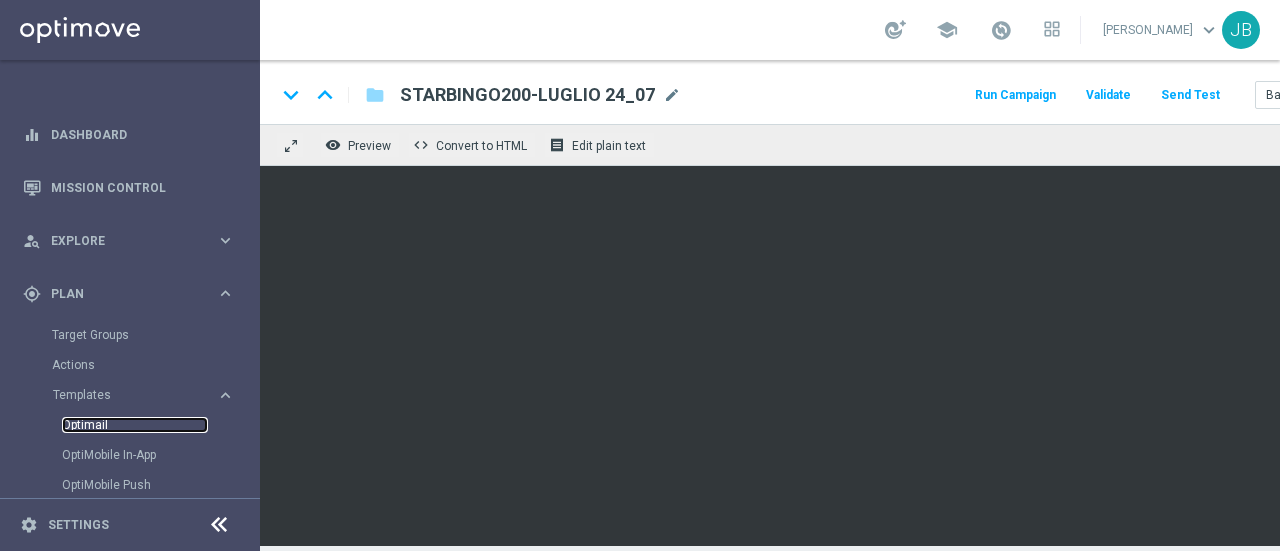 click on "Optimail" at bounding box center (135, 425) 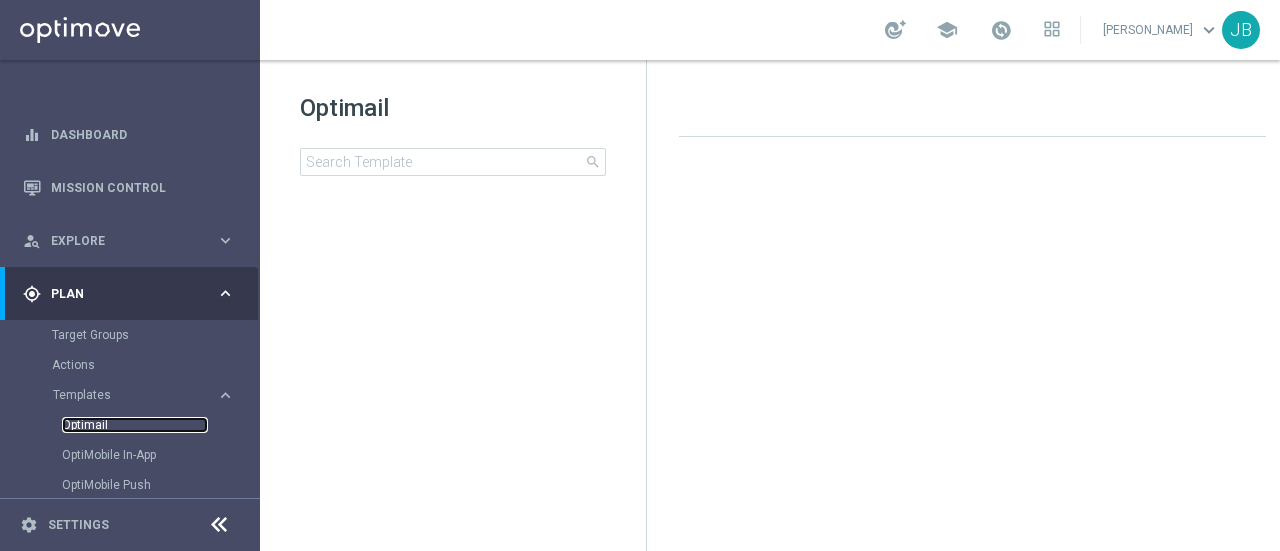 scroll, scrollTop: 0, scrollLeft: 0, axis: both 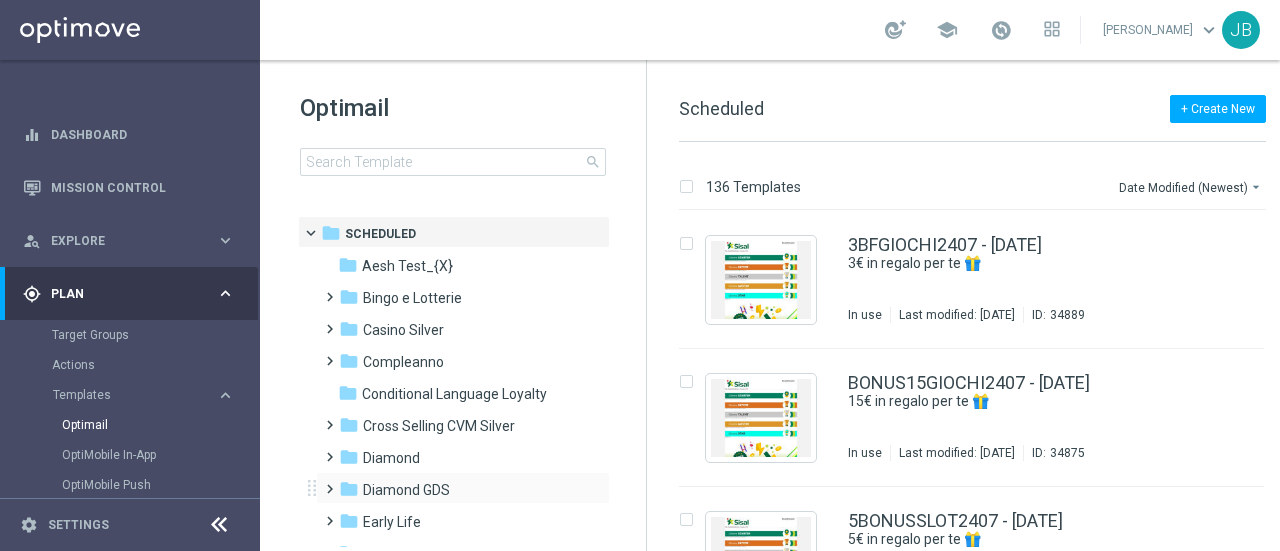 click at bounding box center (325, 480) 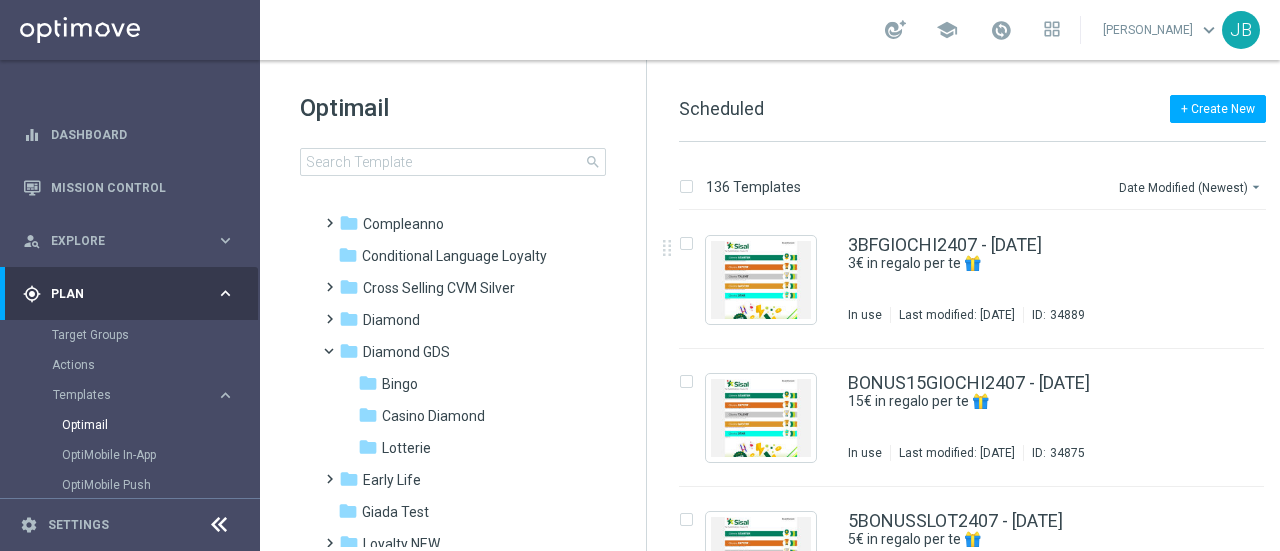 scroll, scrollTop: 144, scrollLeft: 0, axis: vertical 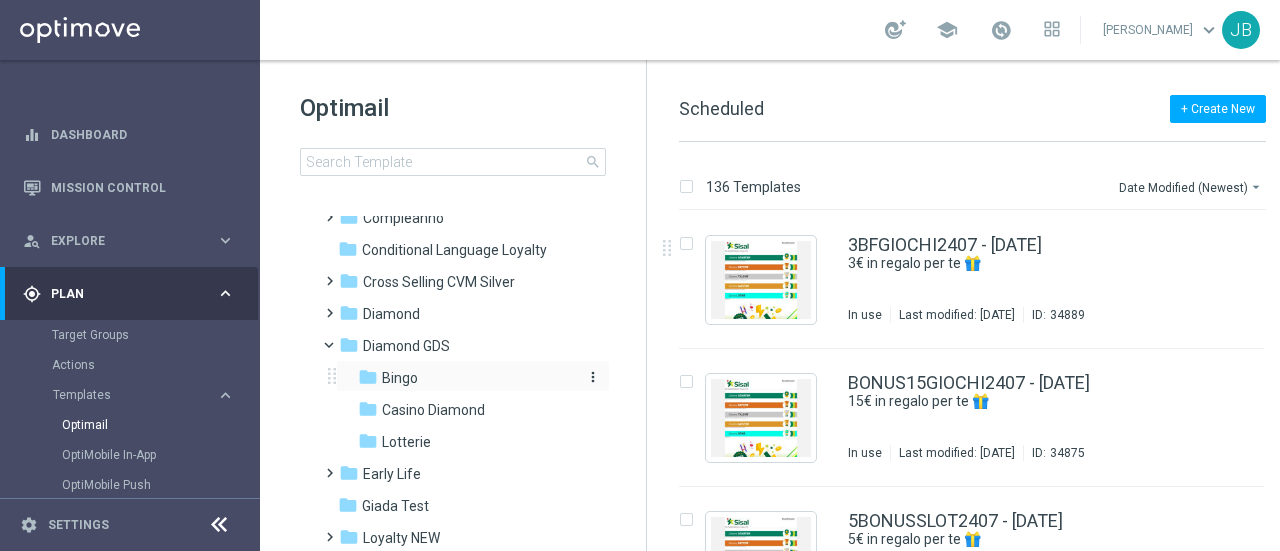 click on "Bingo" at bounding box center [400, 378] 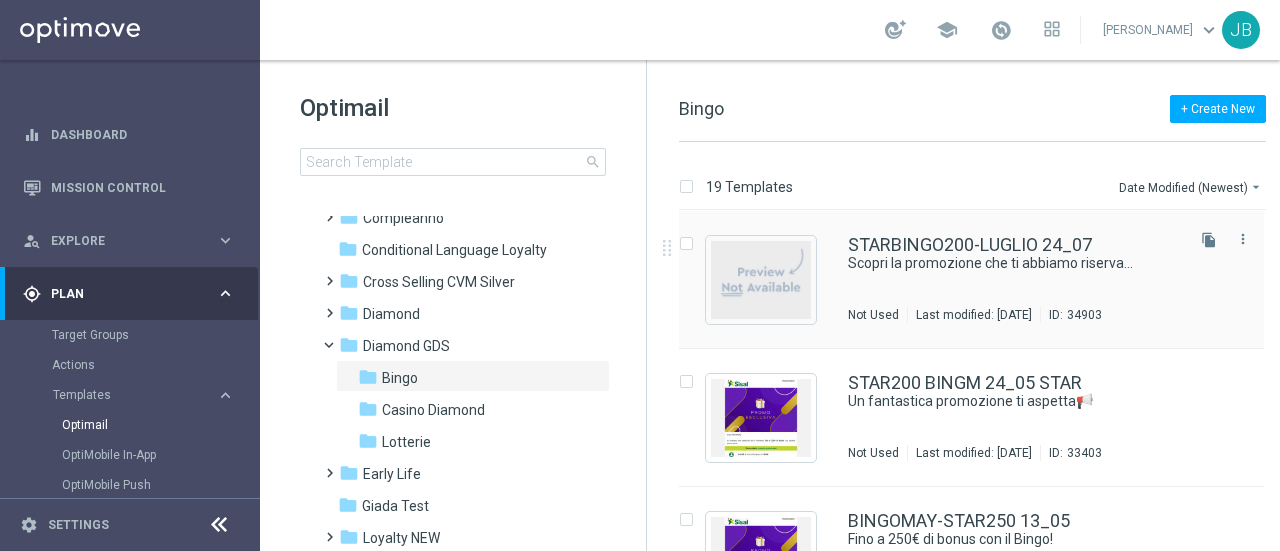 click on "STARBINGO200-LUGLIO 24_07
Scopri la promozione che ti abbiamo riservato⛱️​
Not Used
Last modified: Friday, July 25, 2025
ID:
34903" at bounding box center (1014, 279) 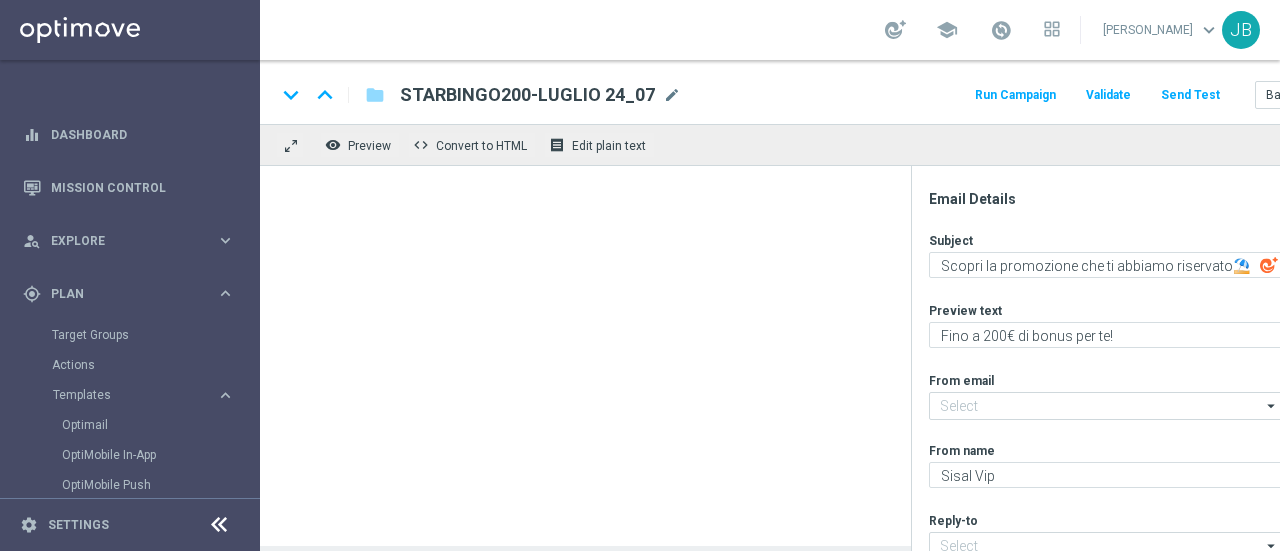 type on "[EMAIL_ADDRESS][DOMAIN_NAME]" 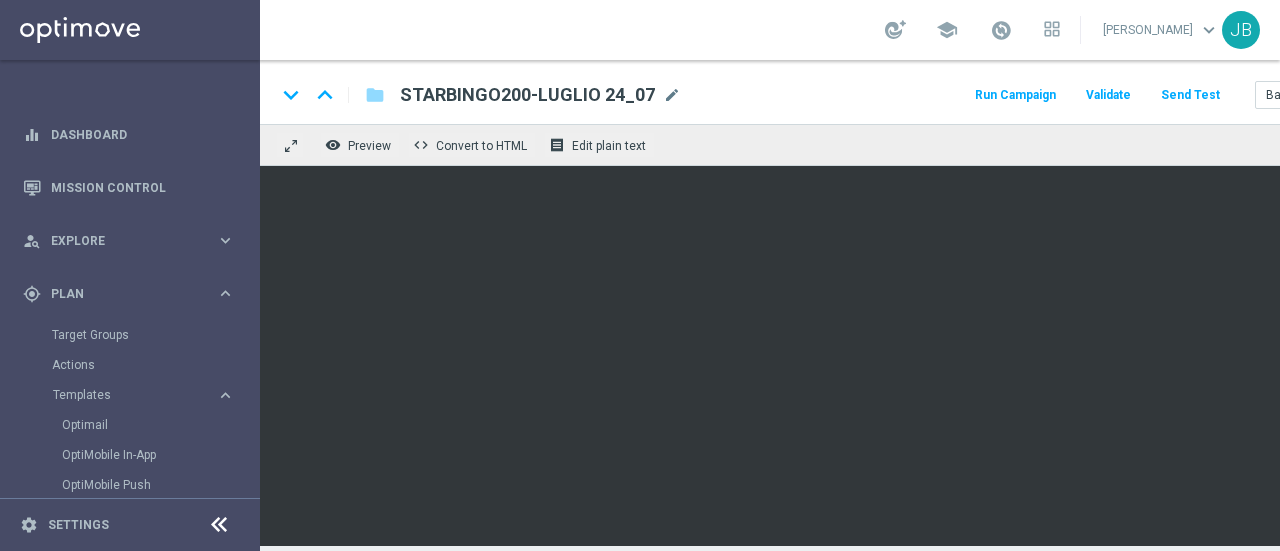 scroll, scrollTop: 14, scrollLeft: 0, axis: vertical 